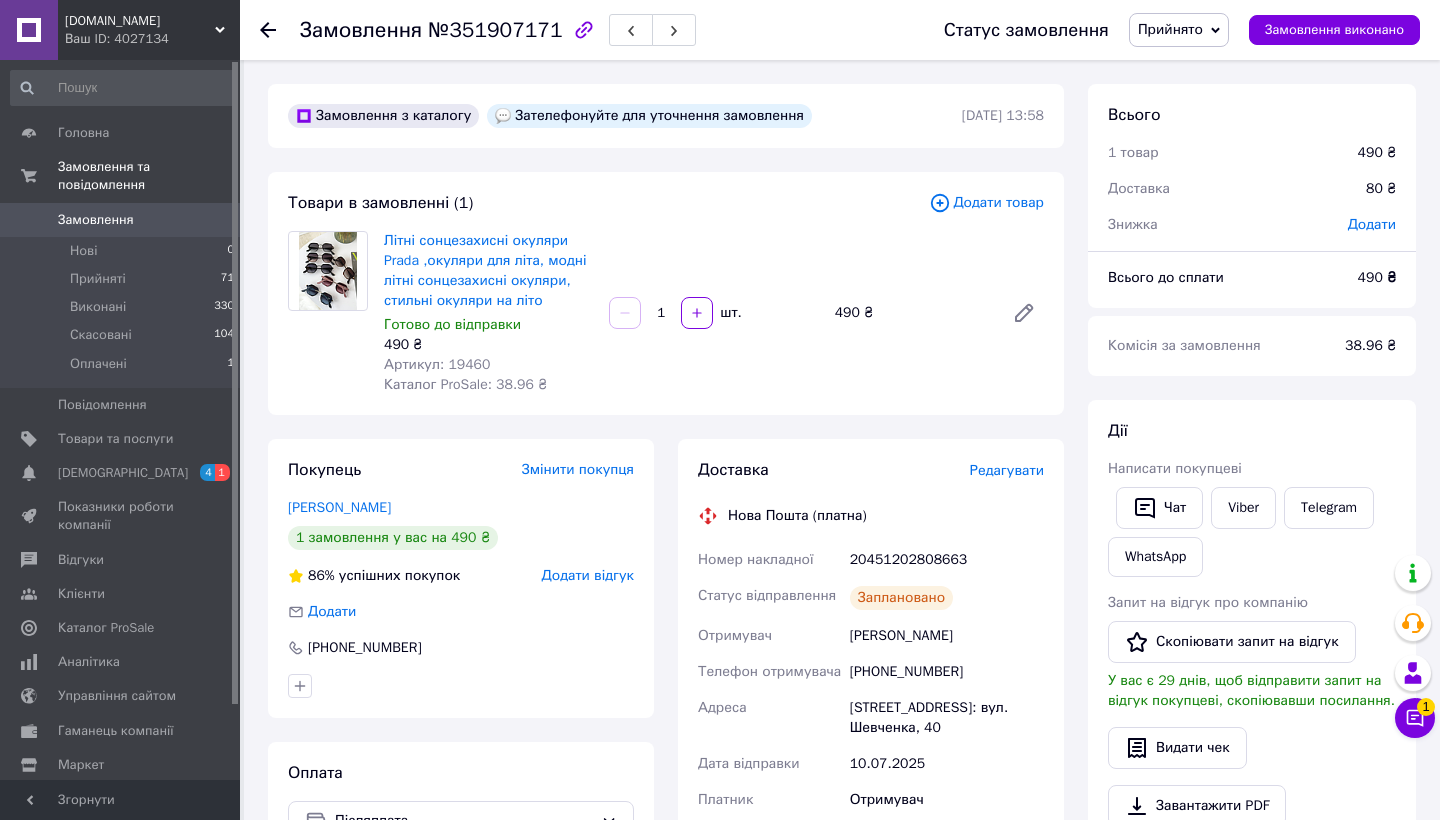 click on "Замовлення" at bounding box center [96, 220] 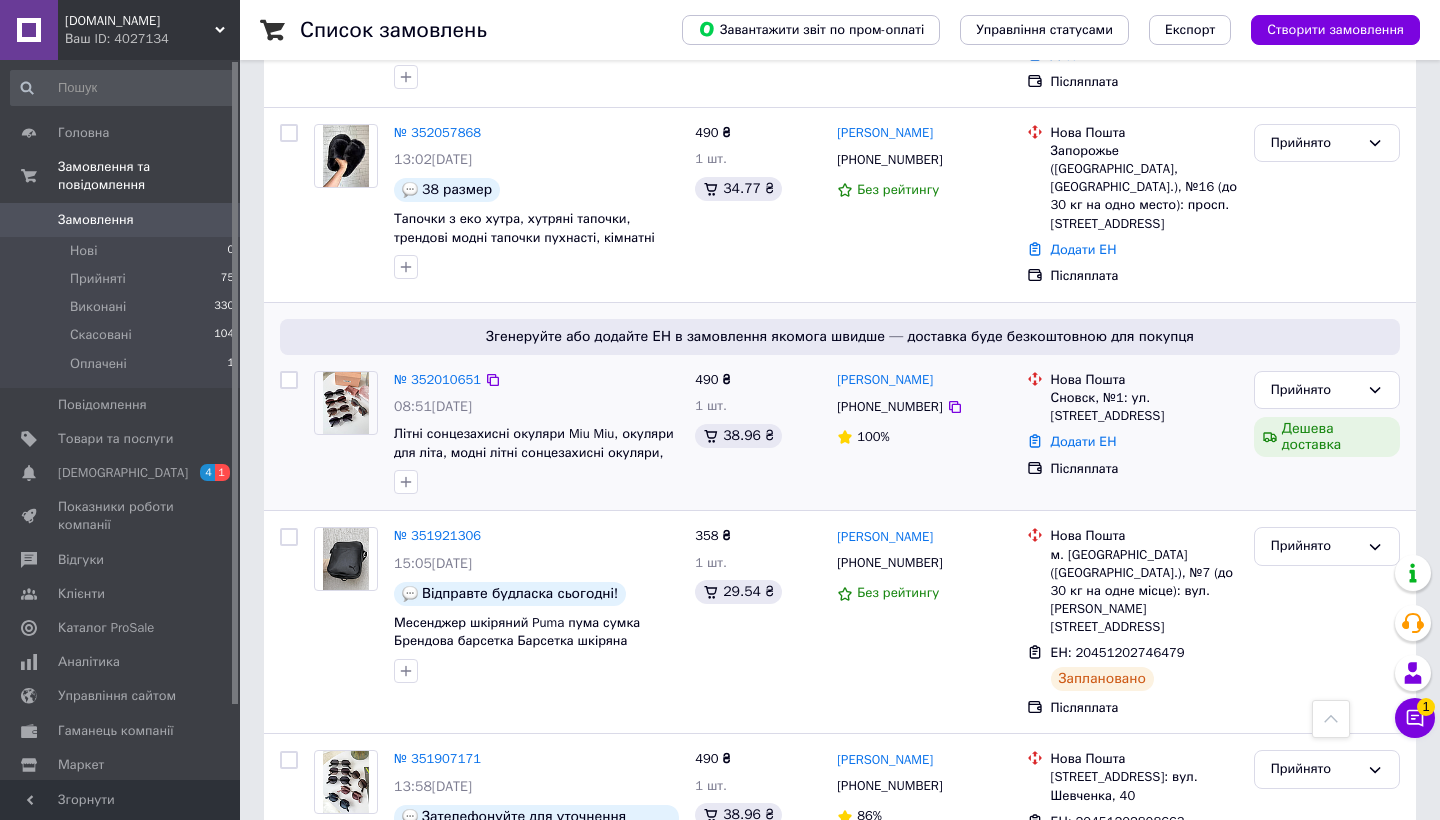 scroll, scrollTop: 718, scrollLeft: 0, axis: vertical 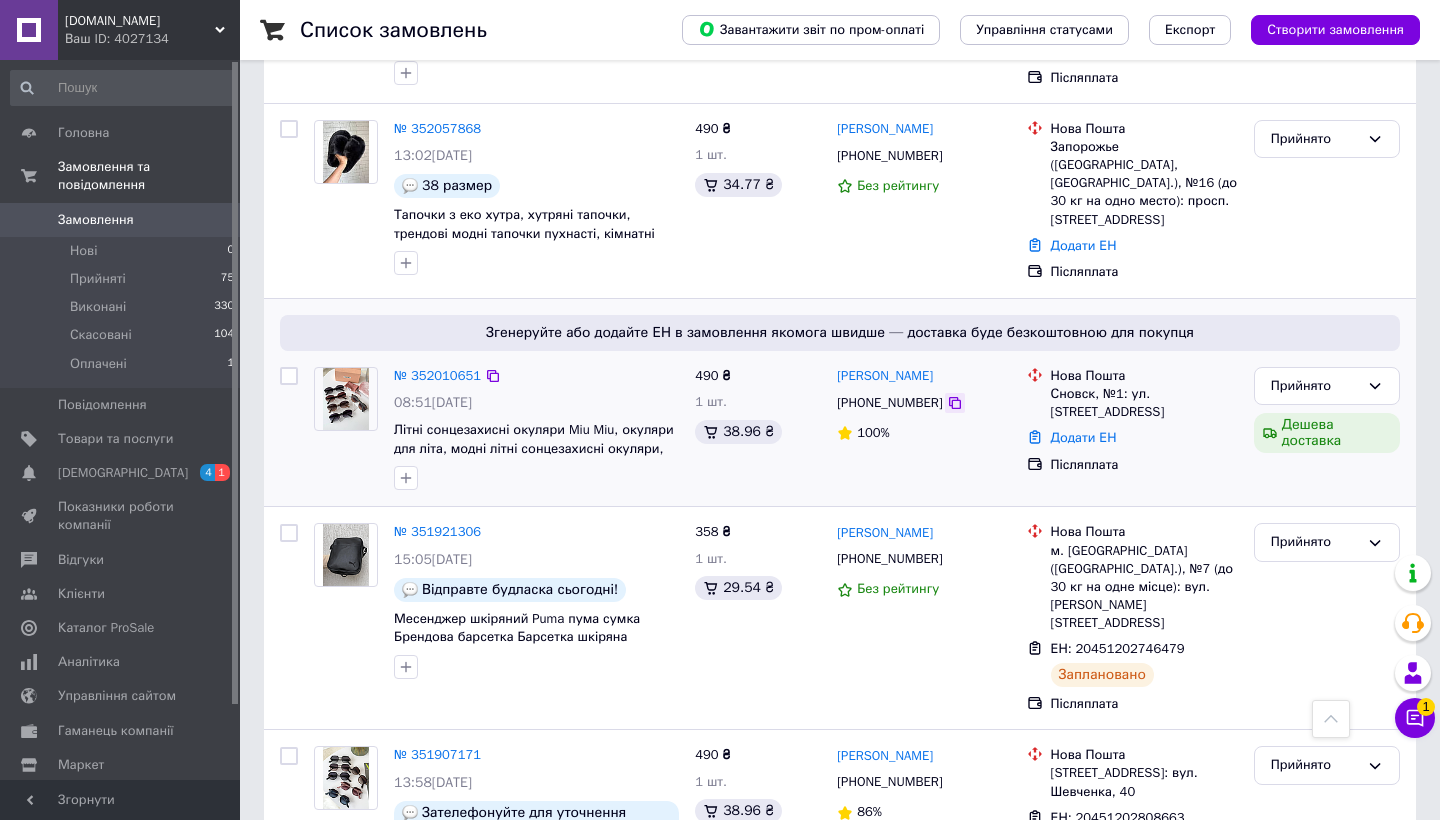 click 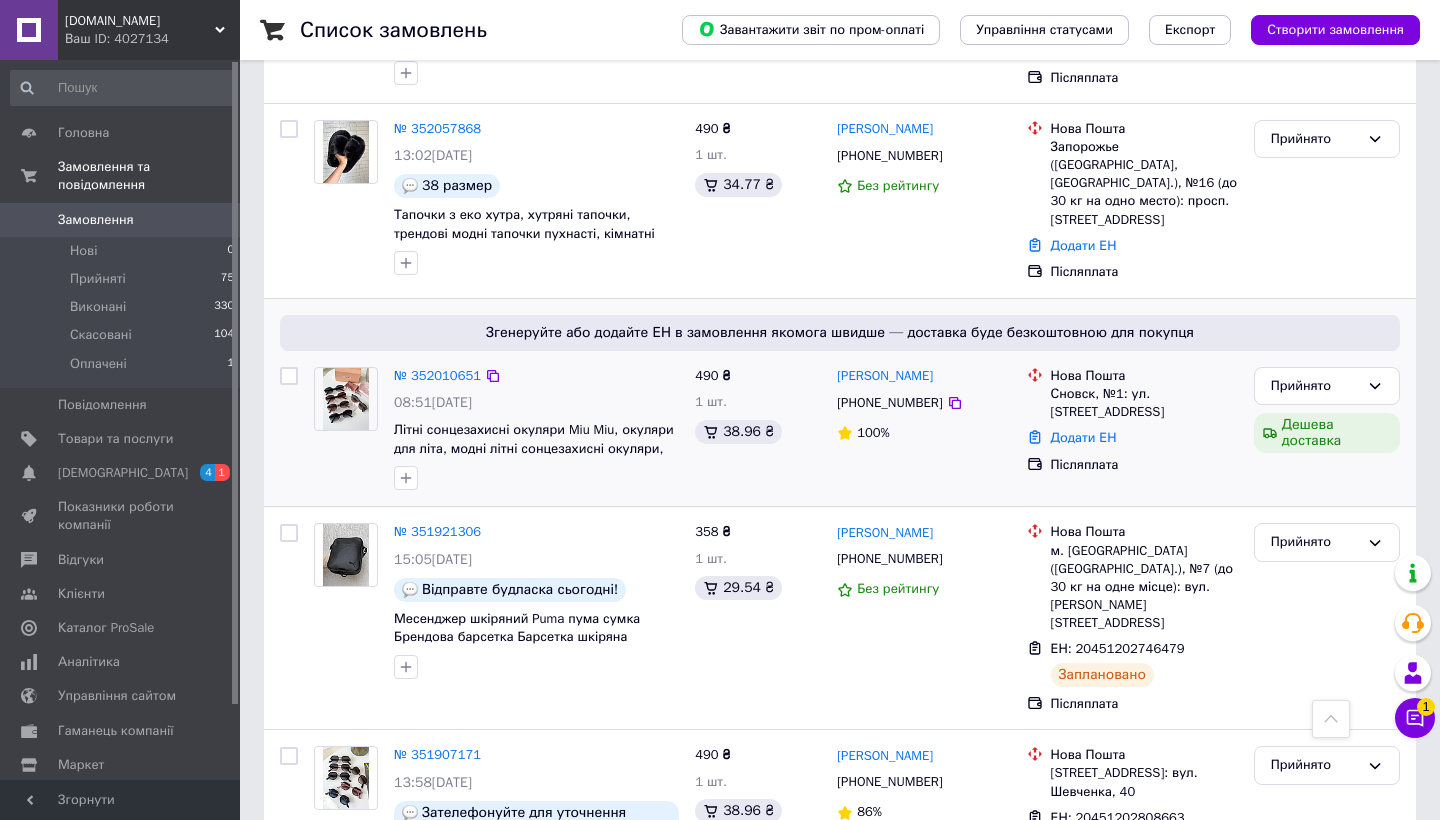 scroll, scrollTop: 295, scrollLeft: 0, axis: vertical 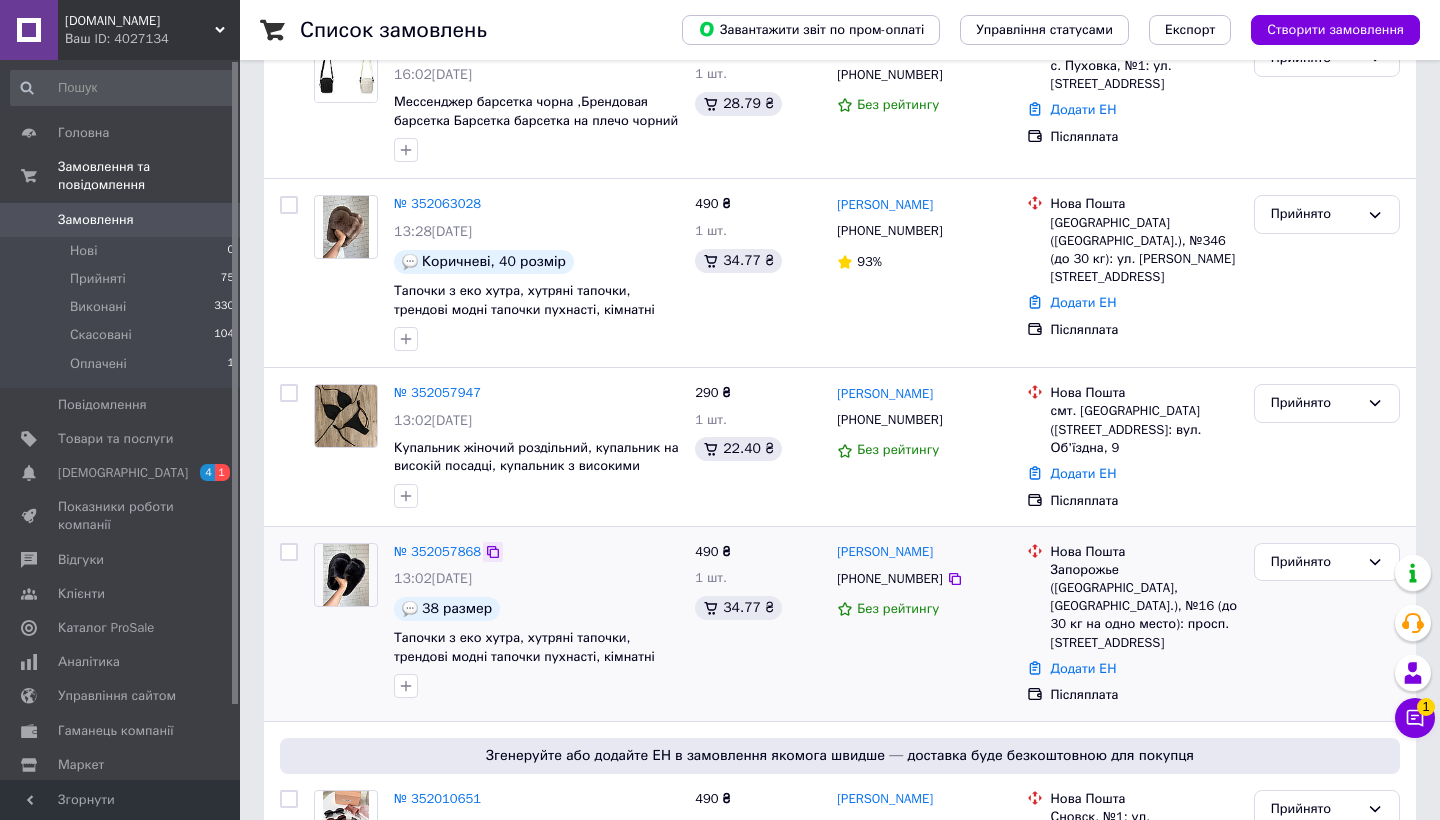 click 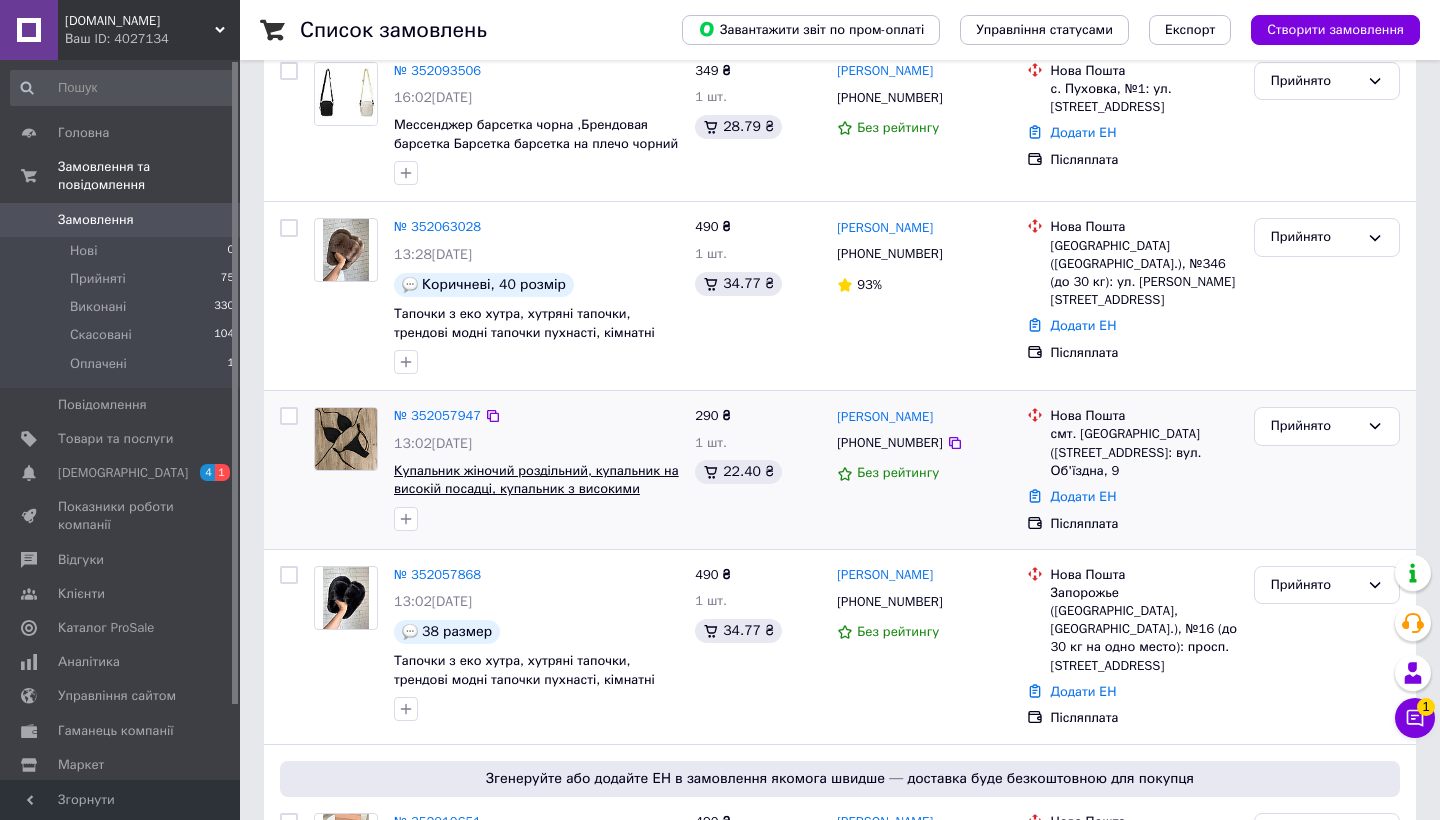 scroll, scrollTop: 262, scrollLeft: 0, axis: vertical 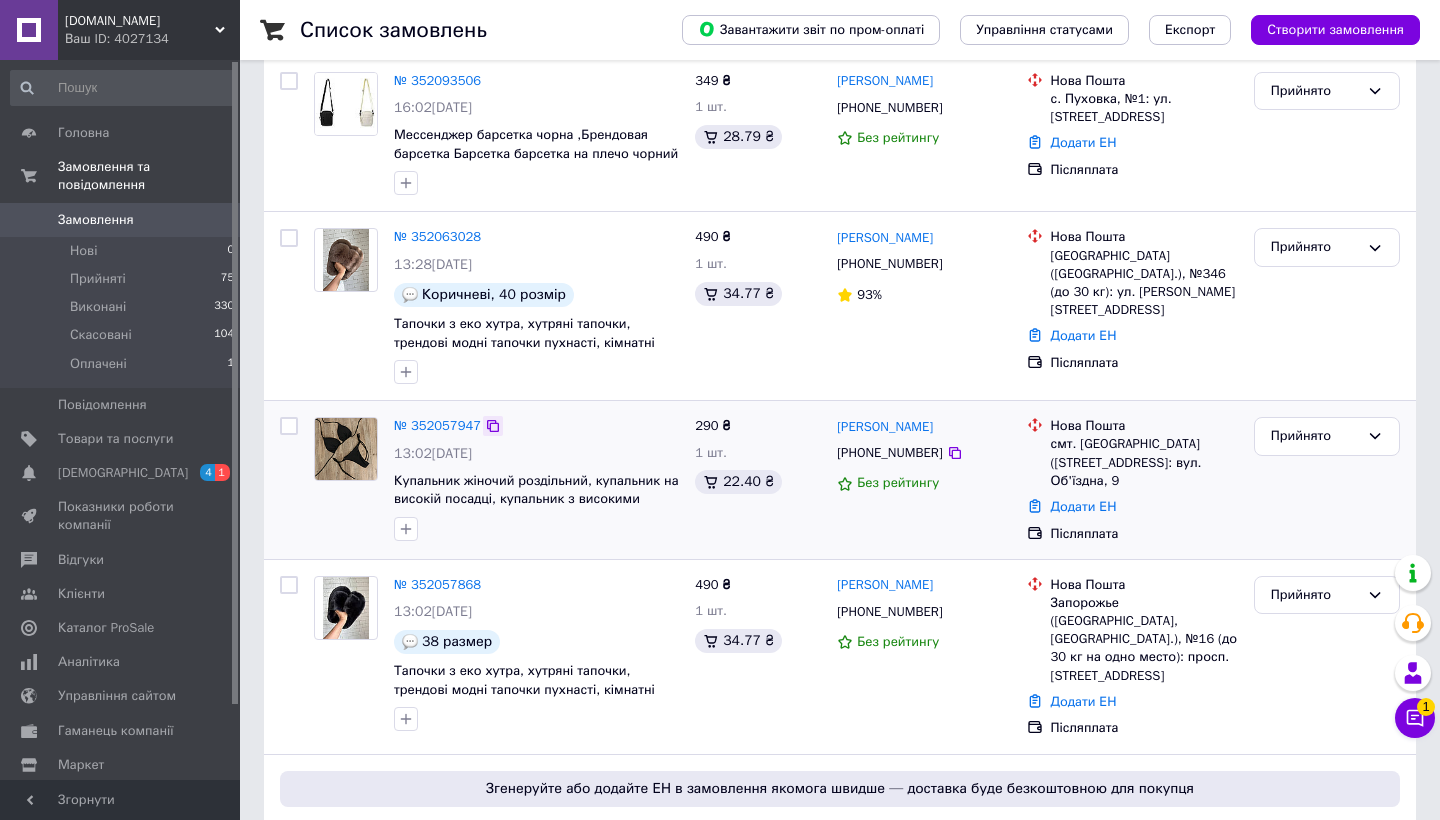 click 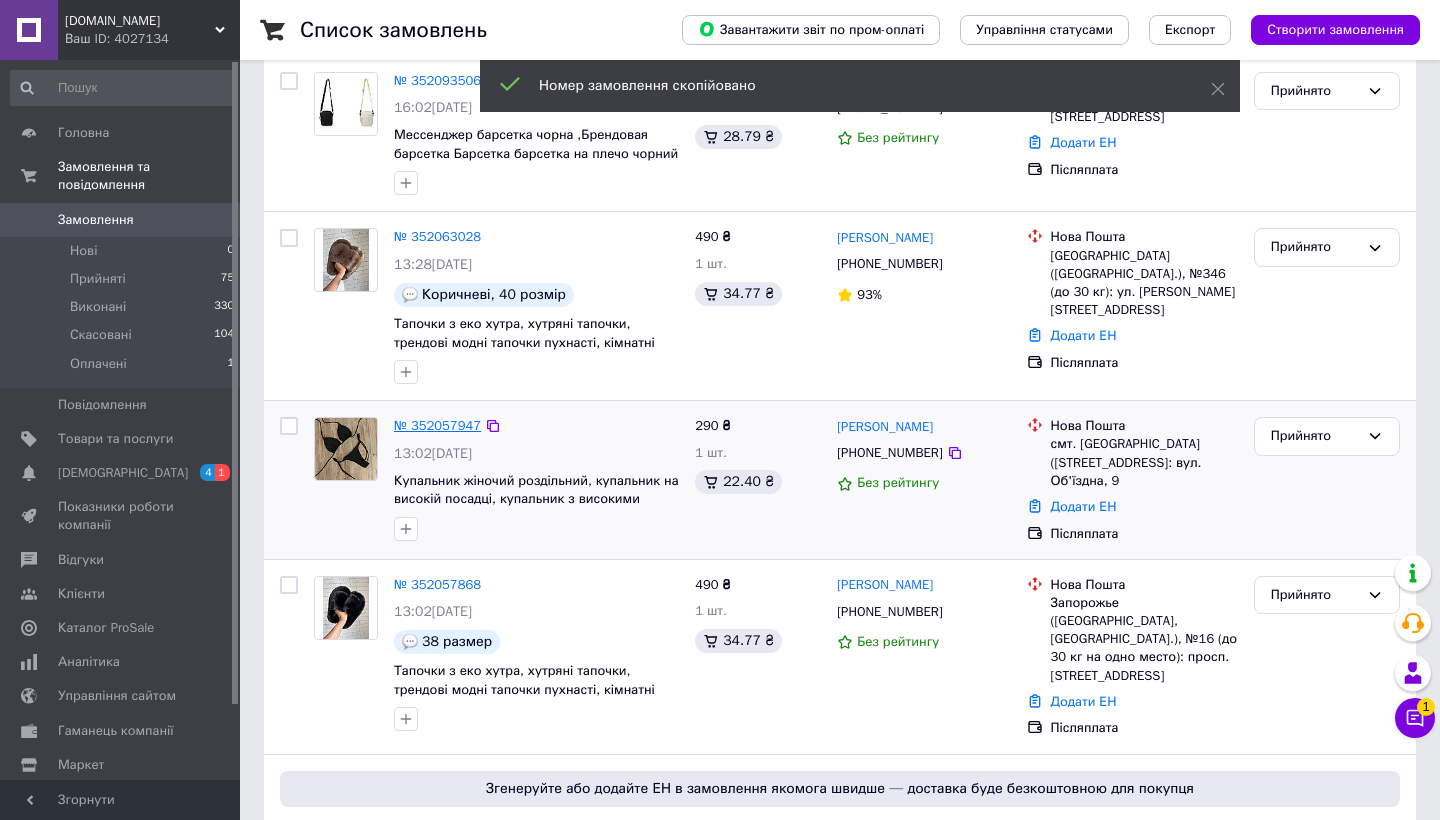 click on "№ 352057947" at bounding box center [437, 425] 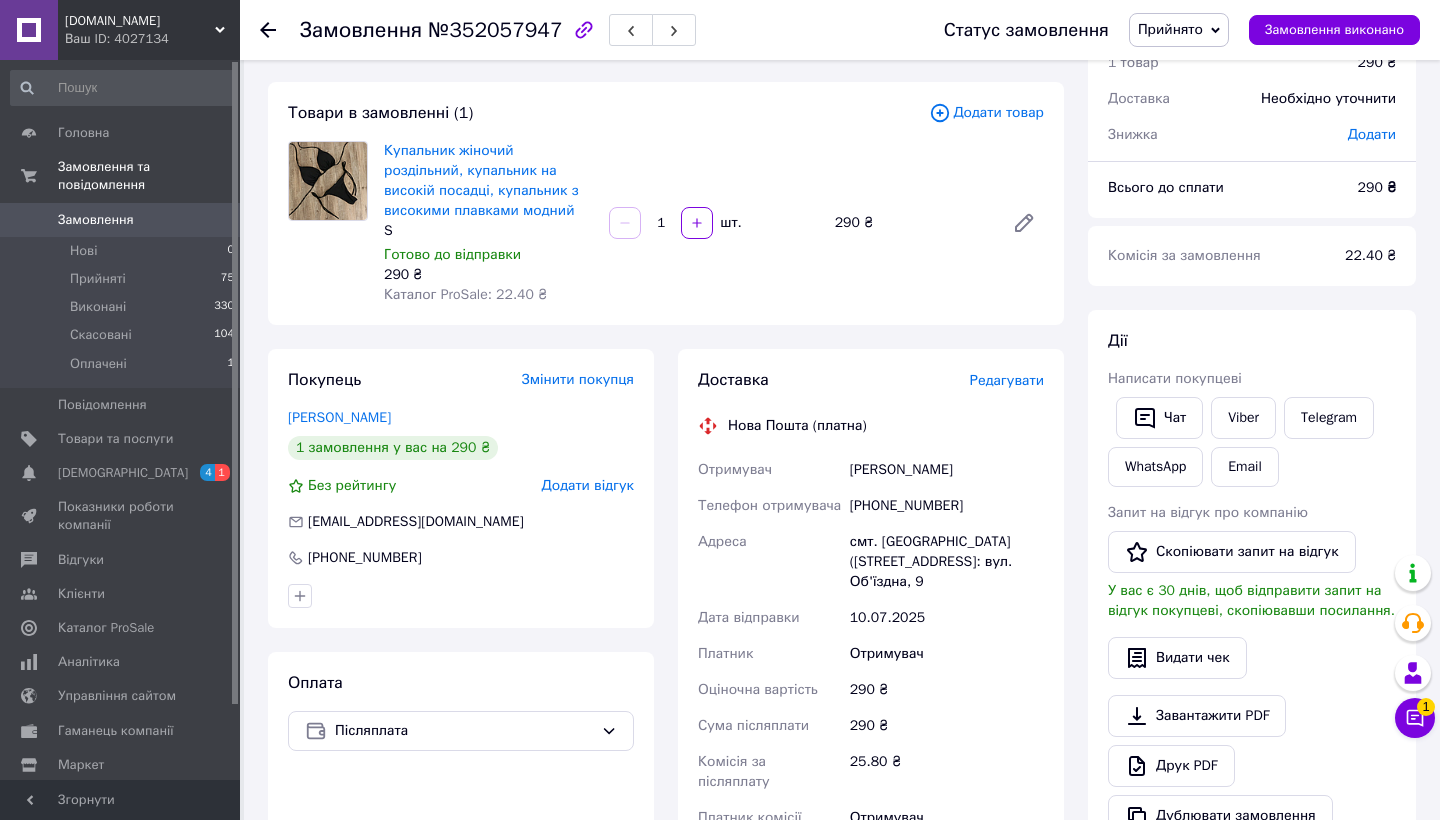 scroll, scrollTop: 64, scrollLeft: 0, axis: vertical 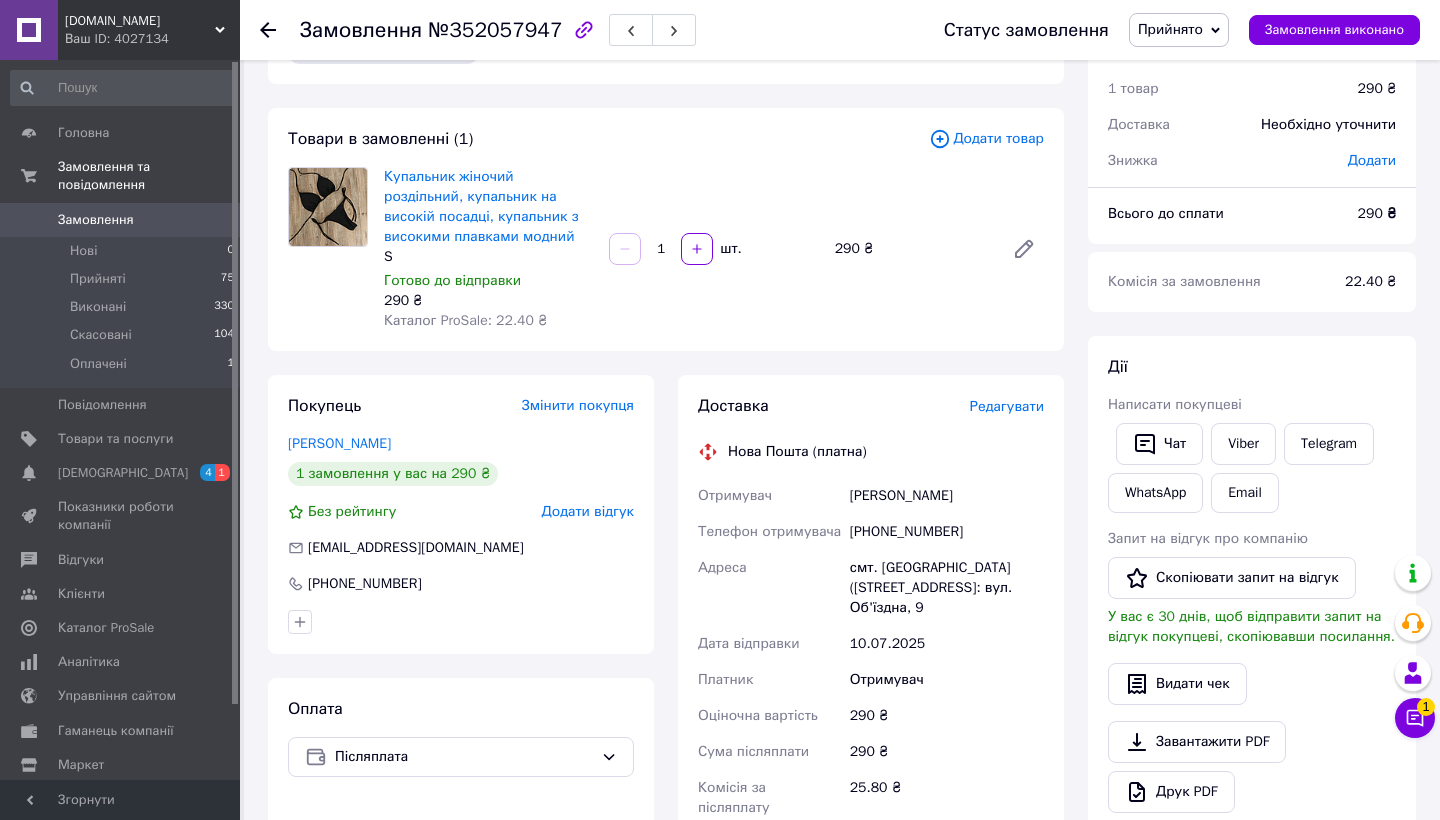 click on "Редагувати" at bounding box center [1007, 406] 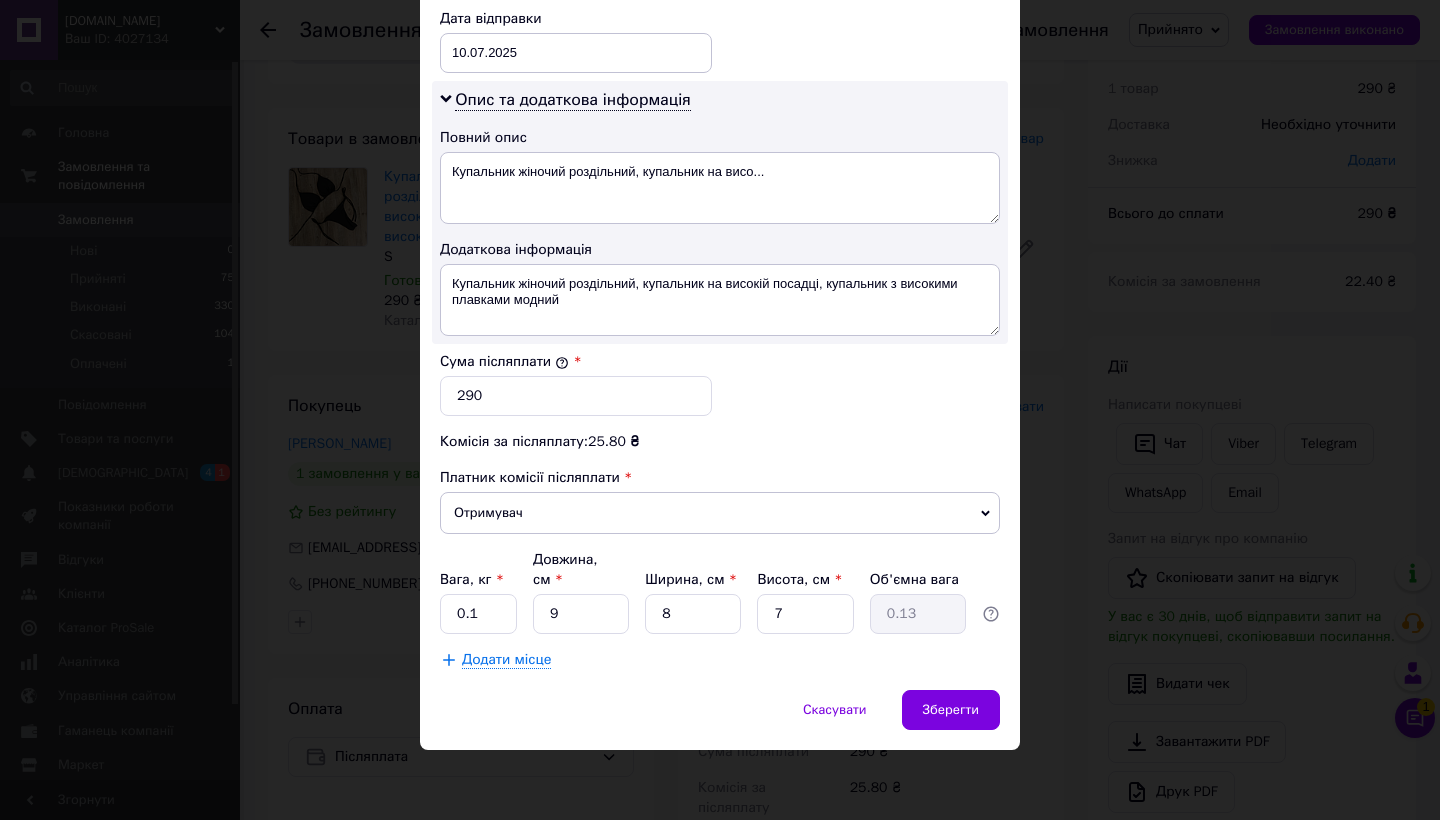 scroll, scrollTop: 949, scrollLeft: 0, axis: vertical 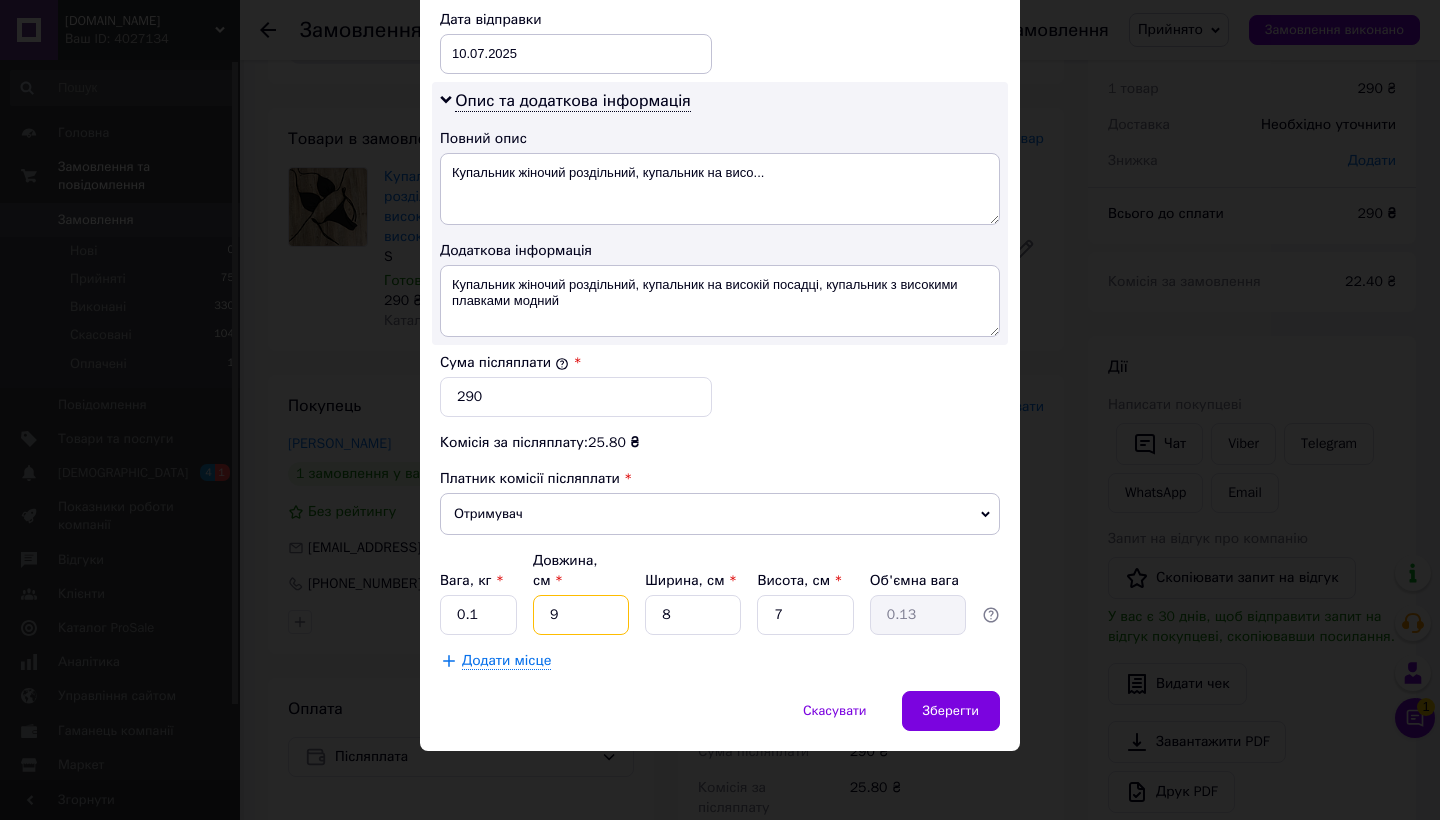 click on "9" at bounding box center (581, 615) 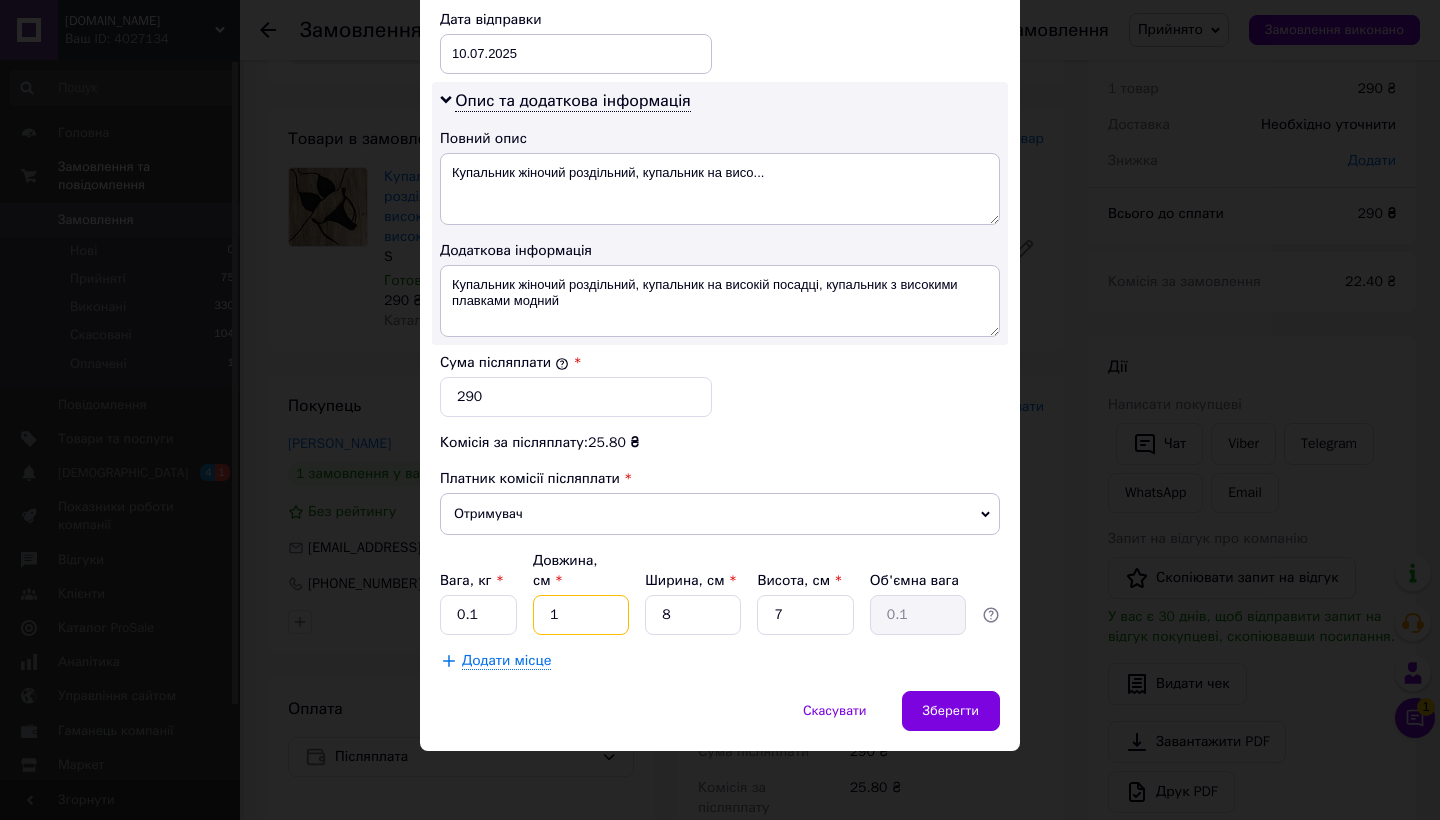 type on "1" 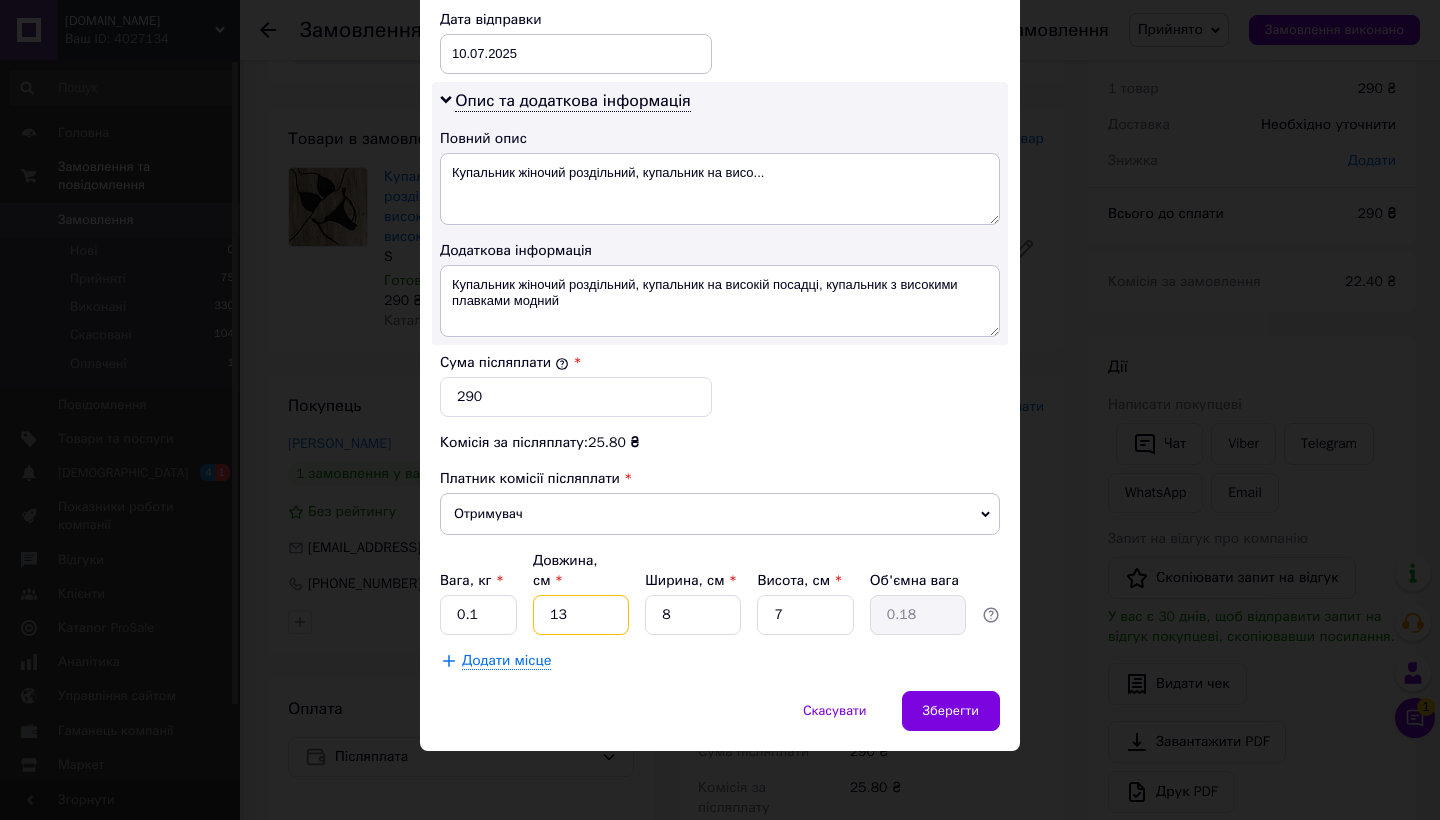 type on "13" 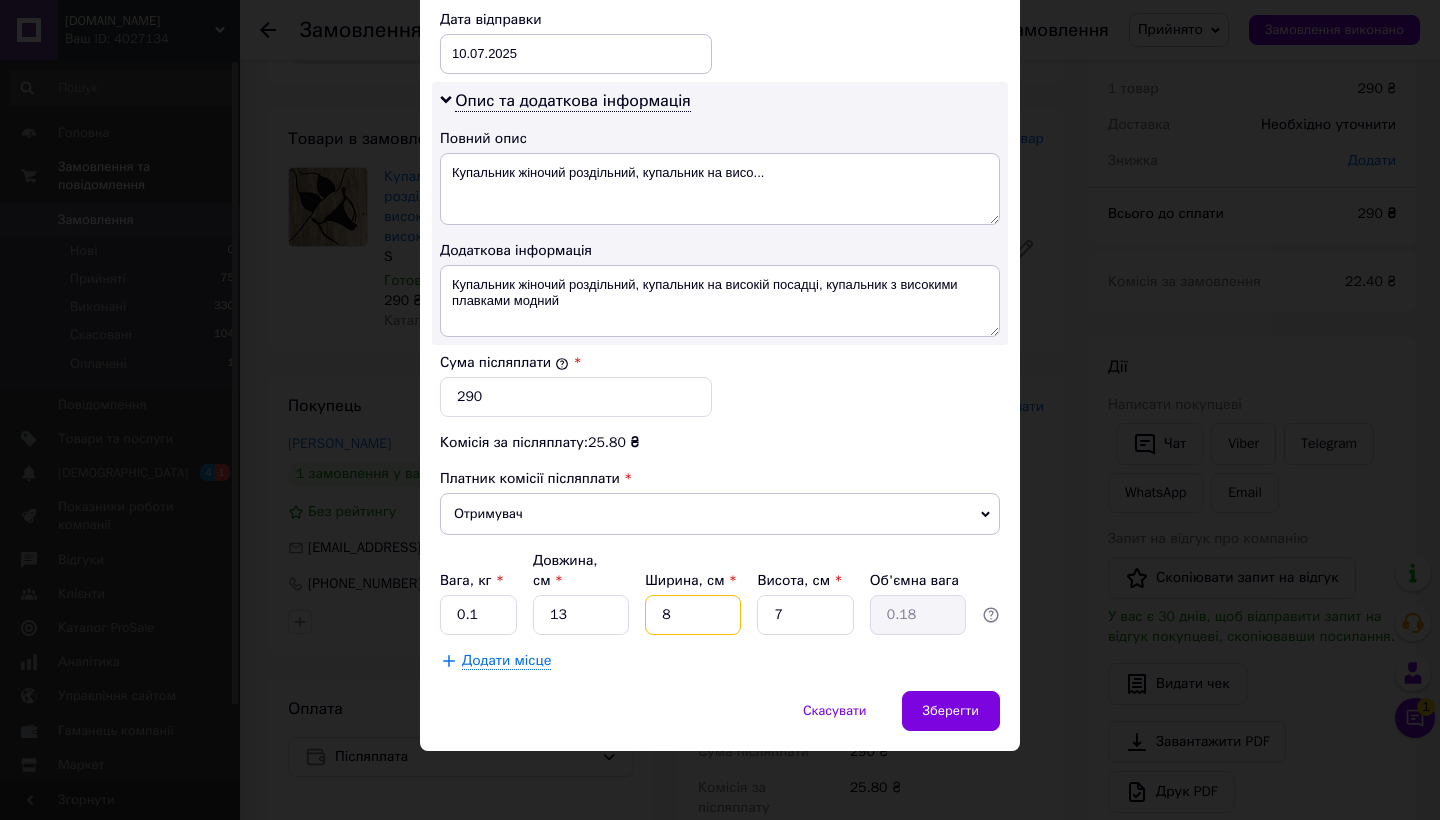click on "8" at bounding box center [693, 615] 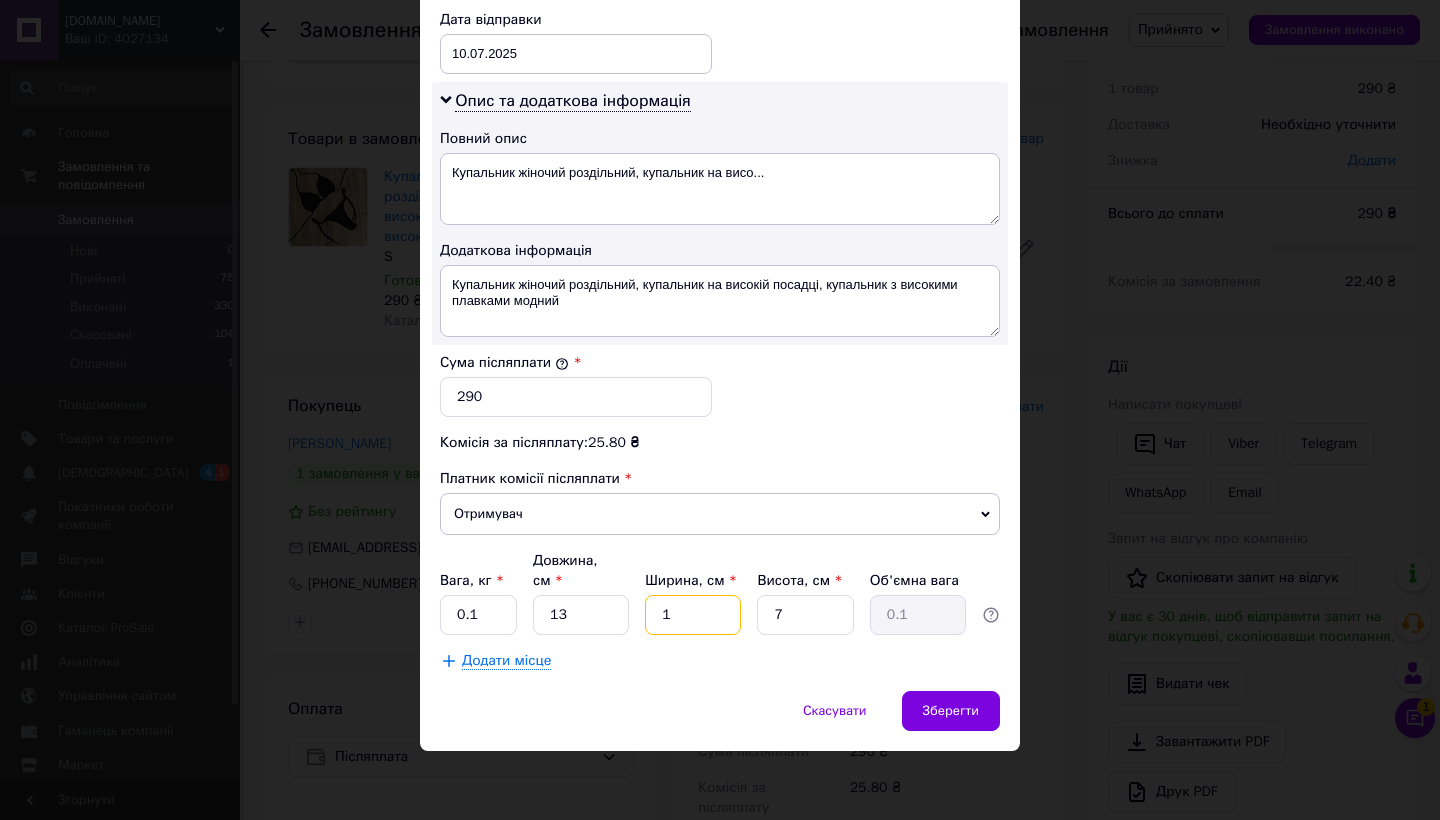 type on "13" 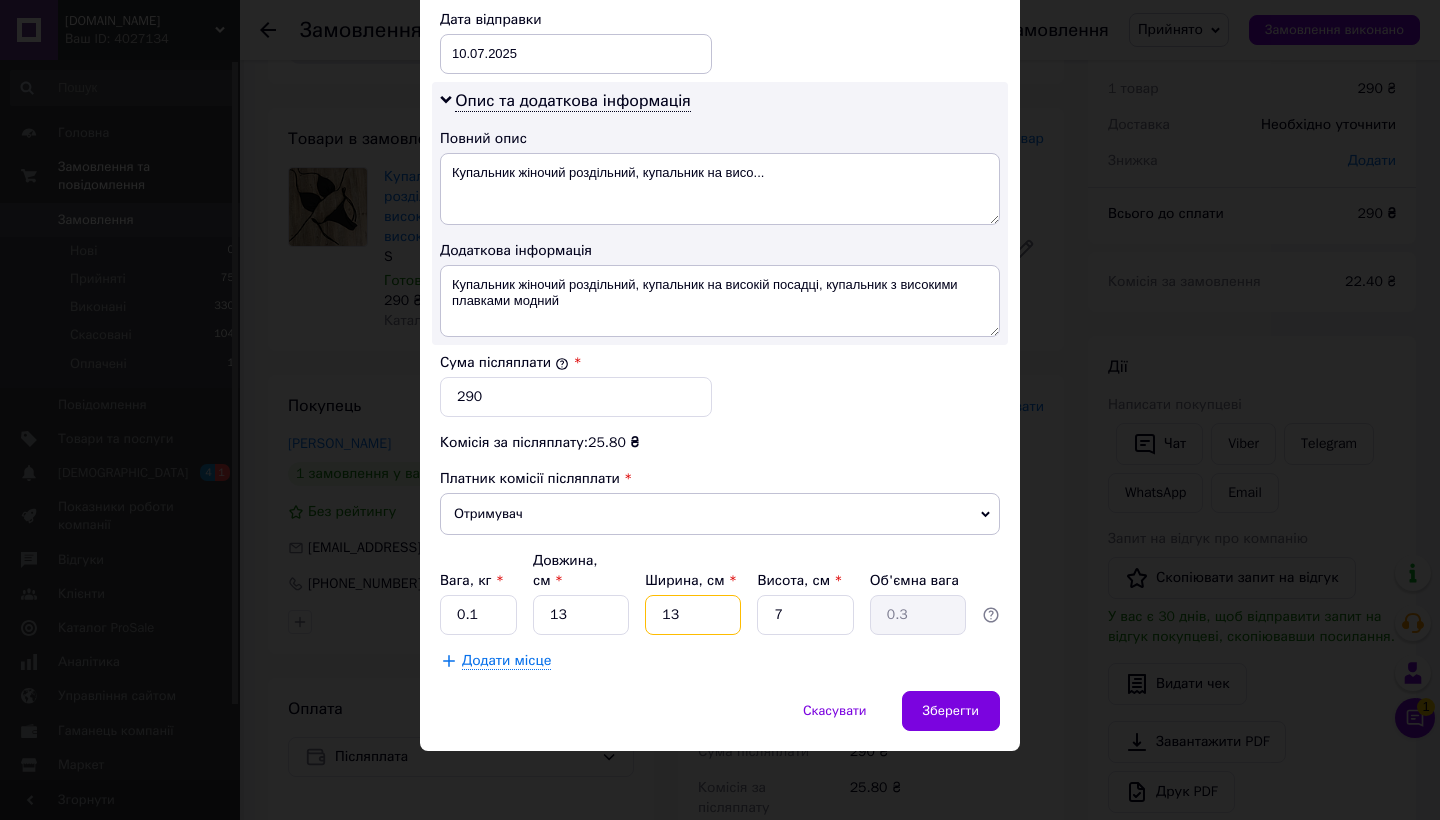 type on "13" 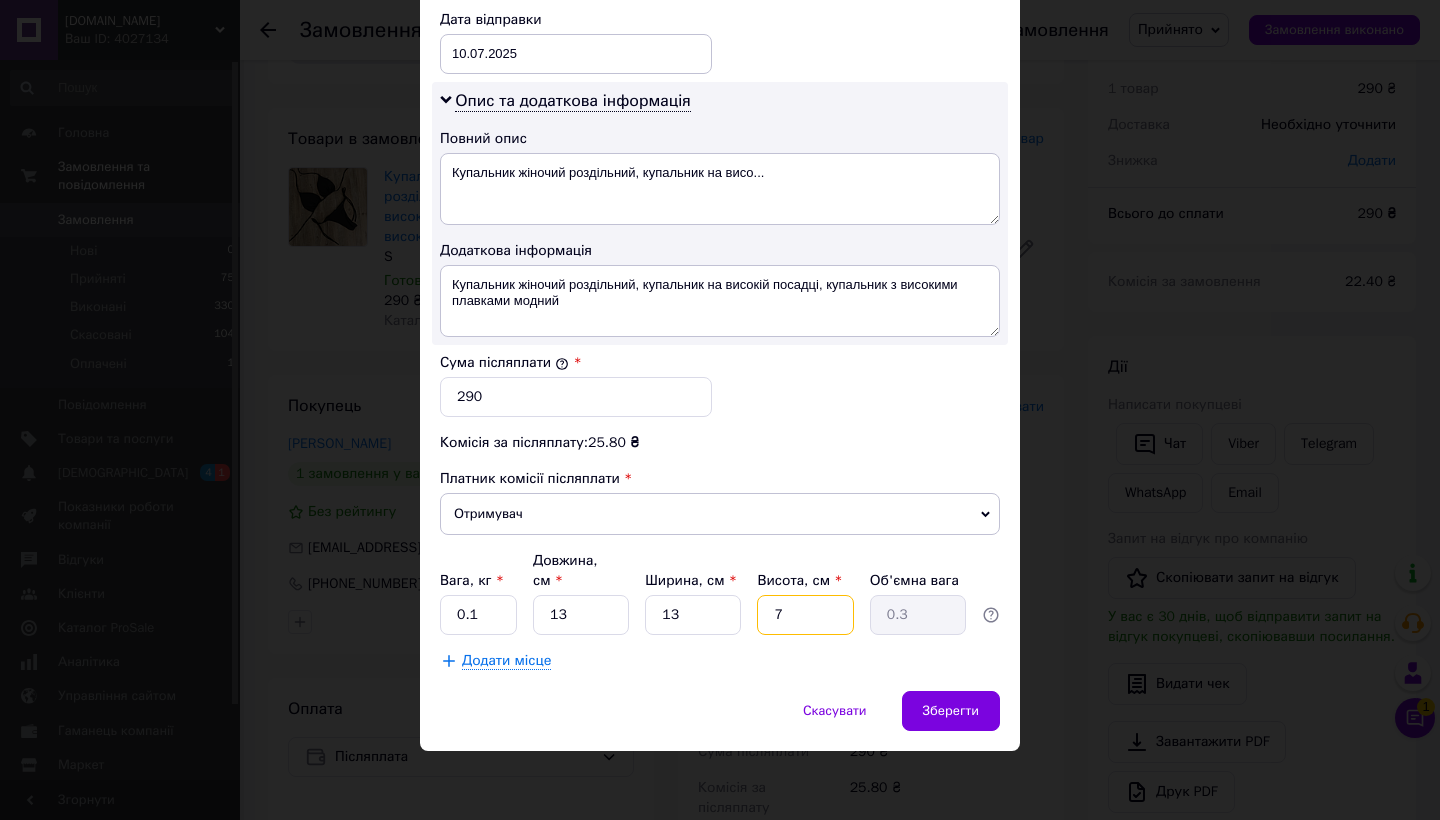 click on "7" at bounding box center [805, 615] 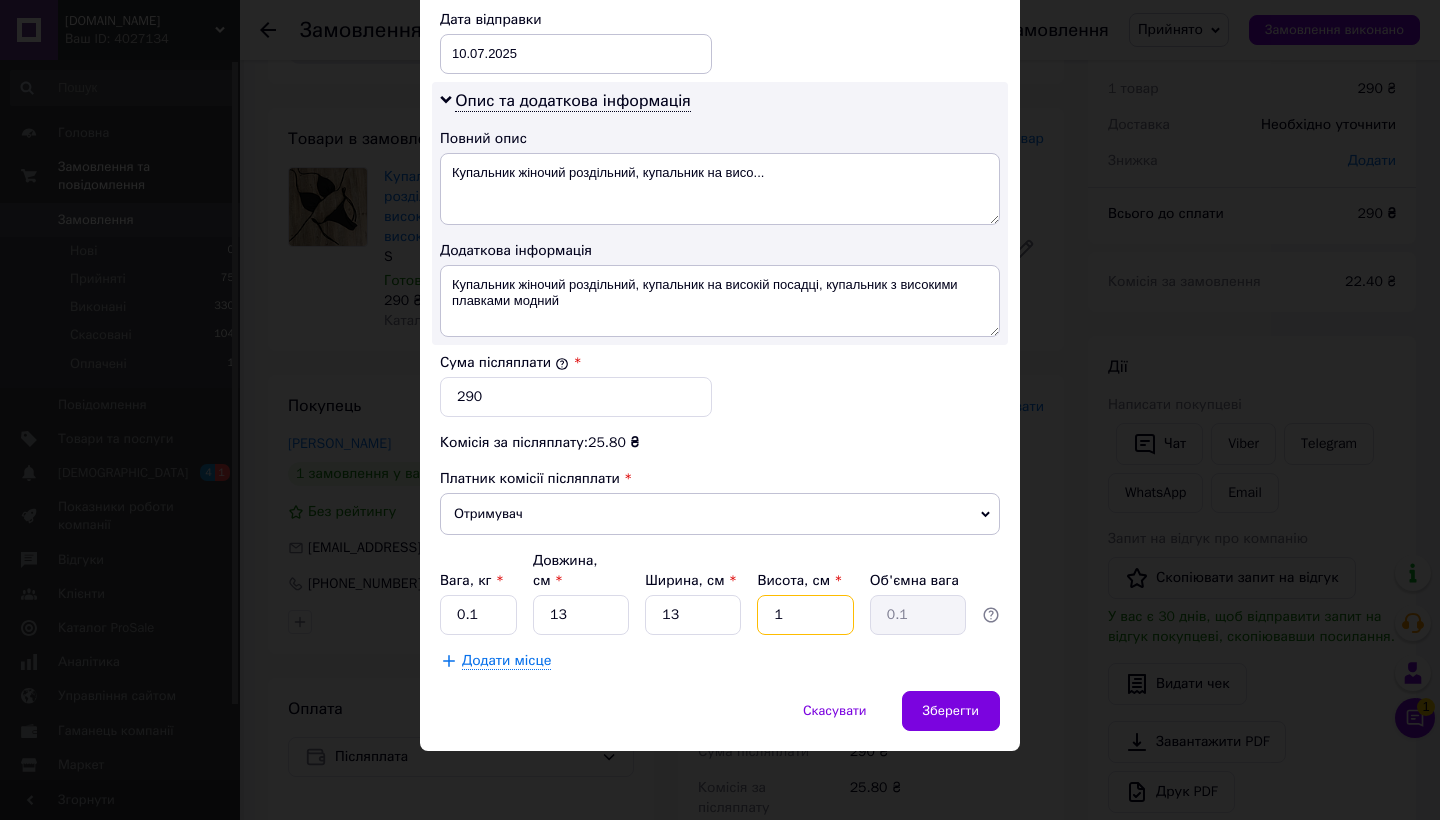 click on "1" at bounding box center [805, 615] 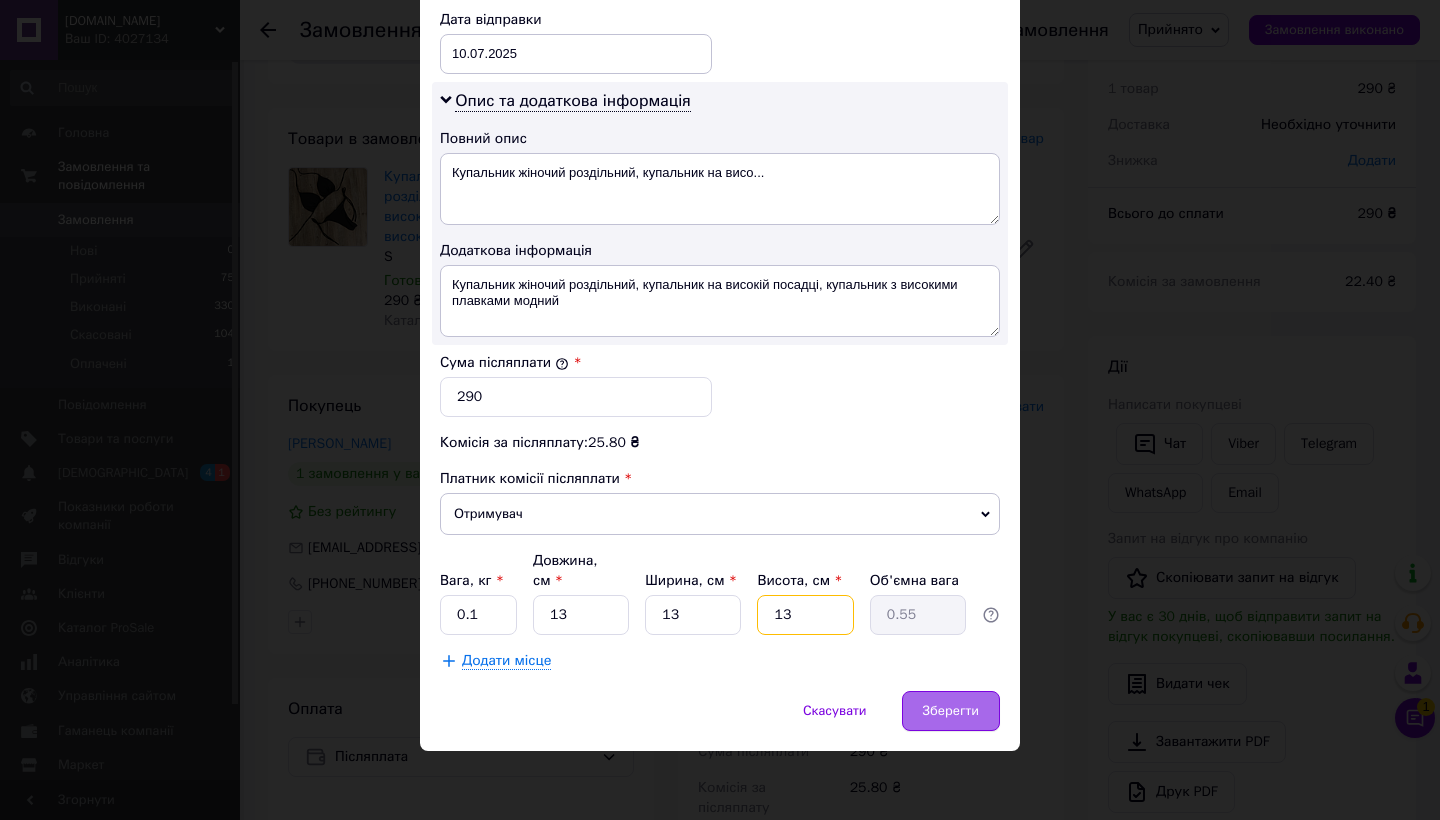 type on "13" 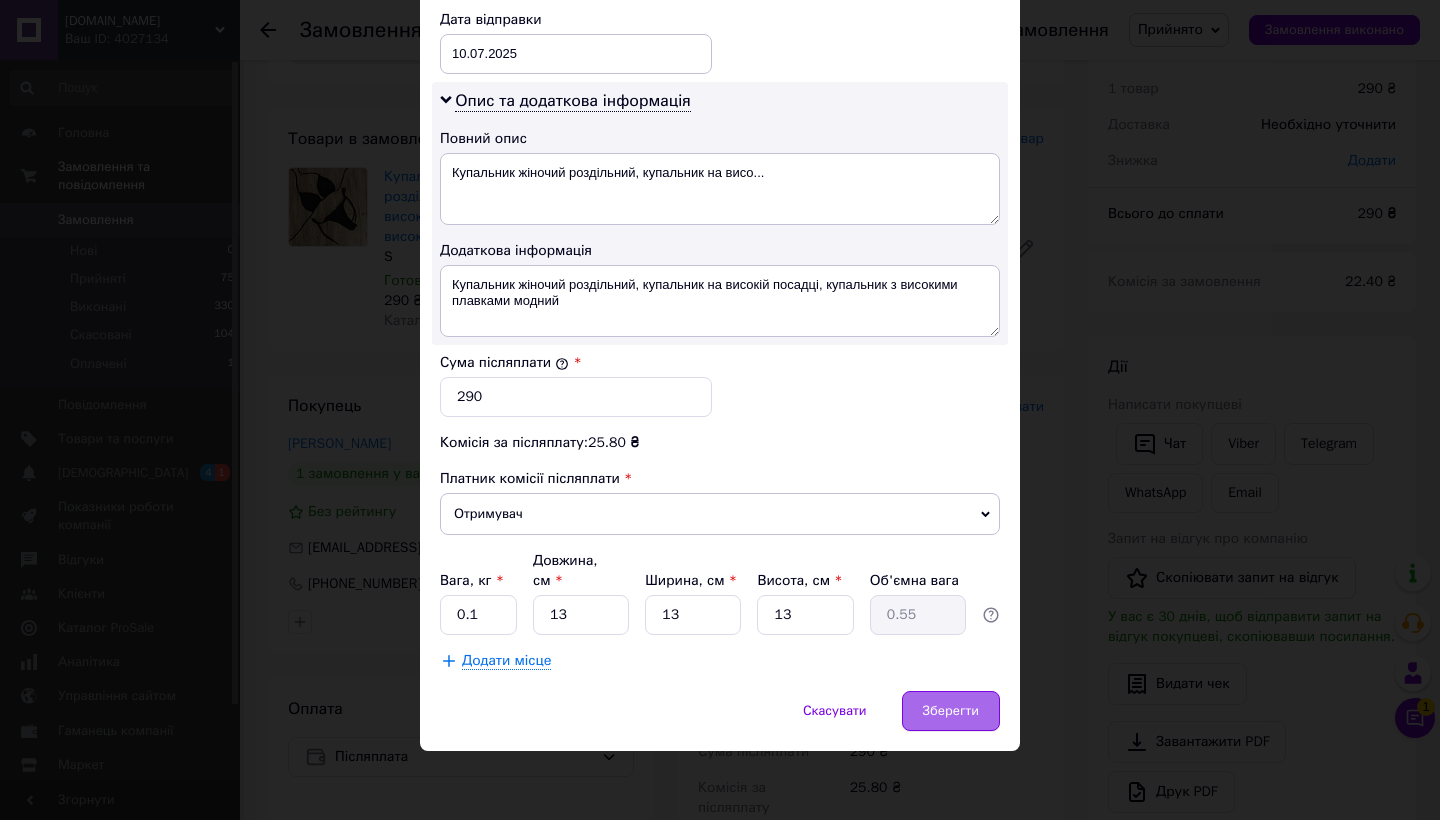 click on "Зберегти" at bounding box center [951, 711] 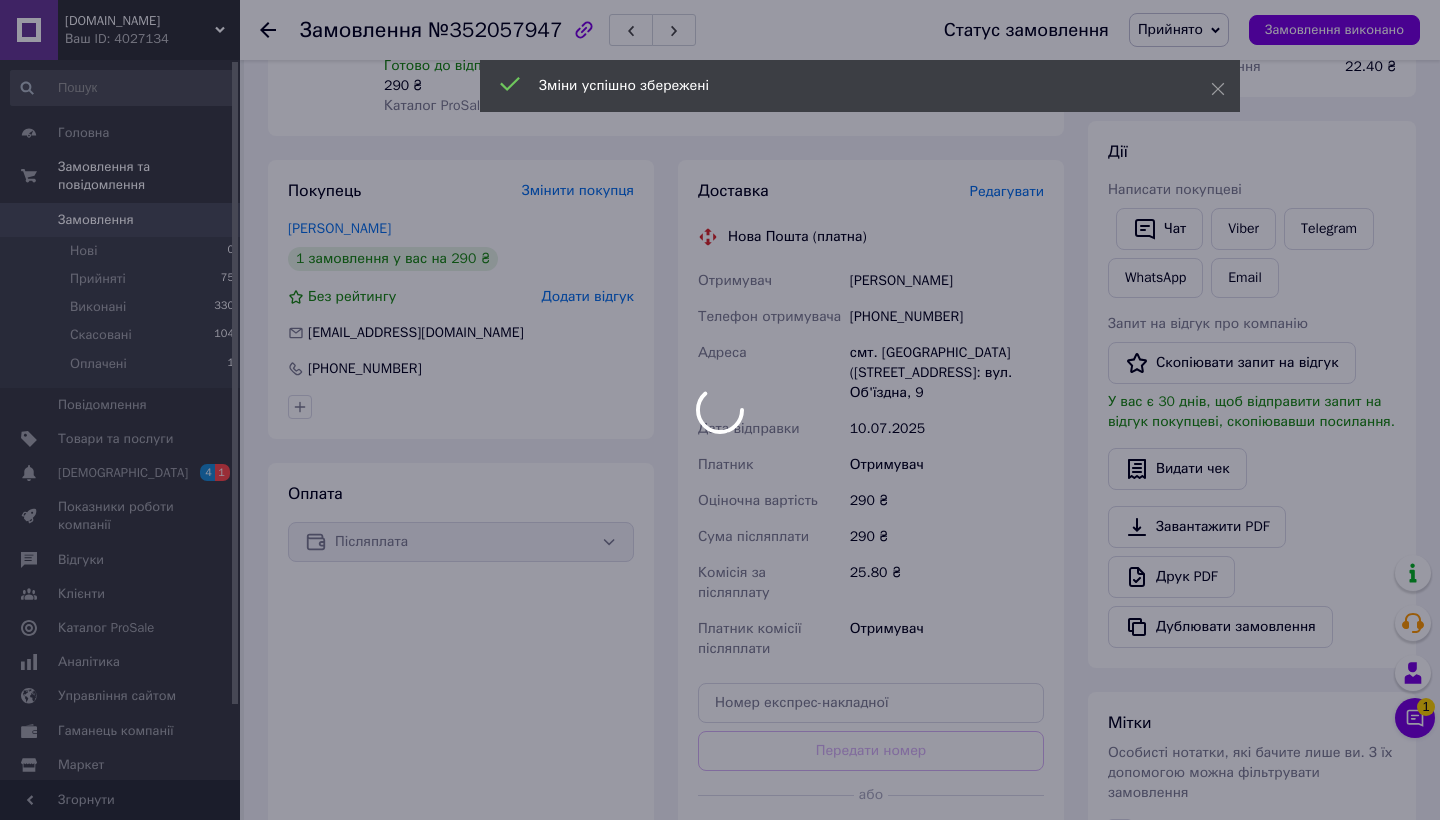 scroll, scrollTop: 373, scrollLeft: 0, axis: vertical 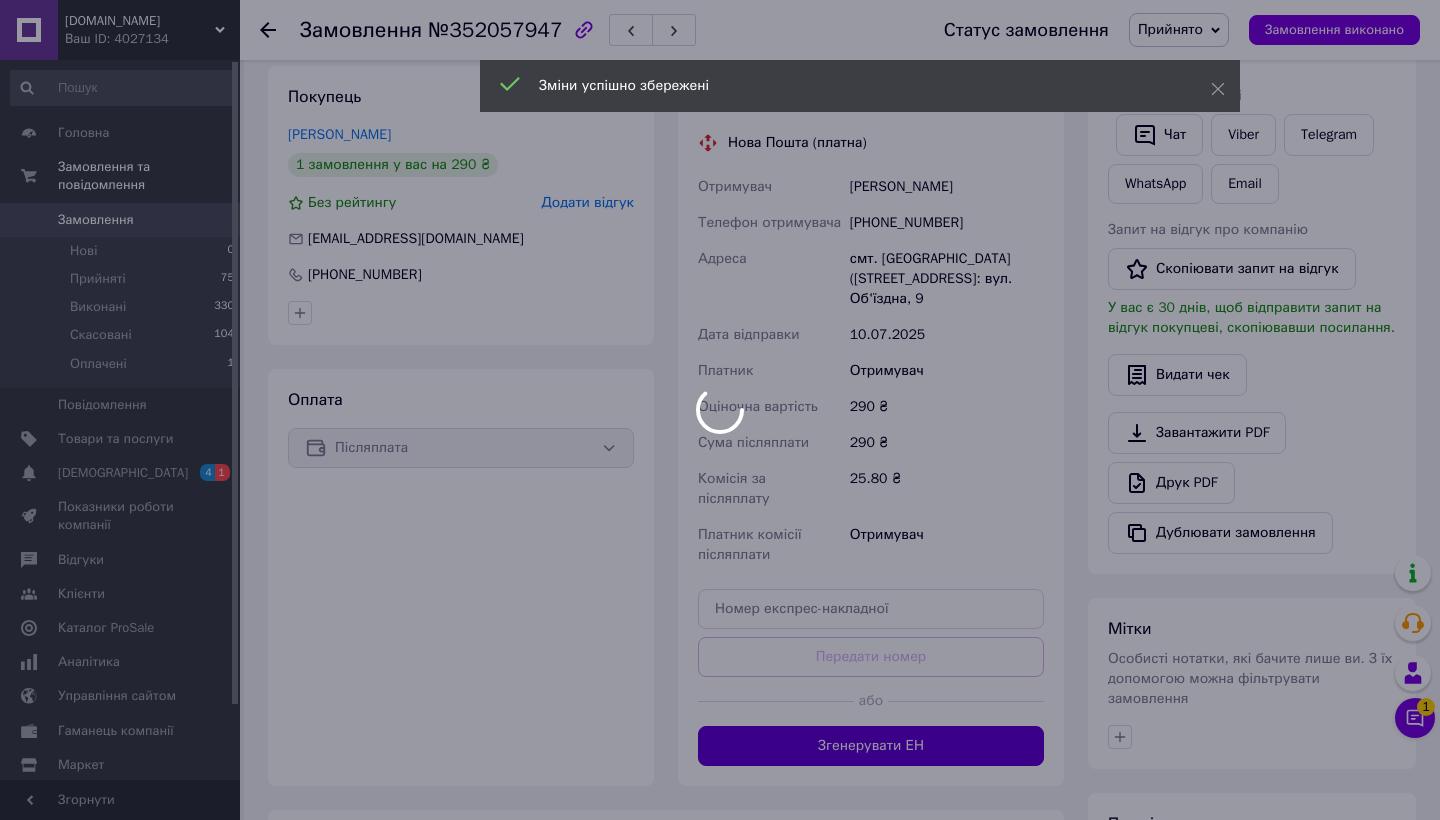 click at bounding box center (720, 410) 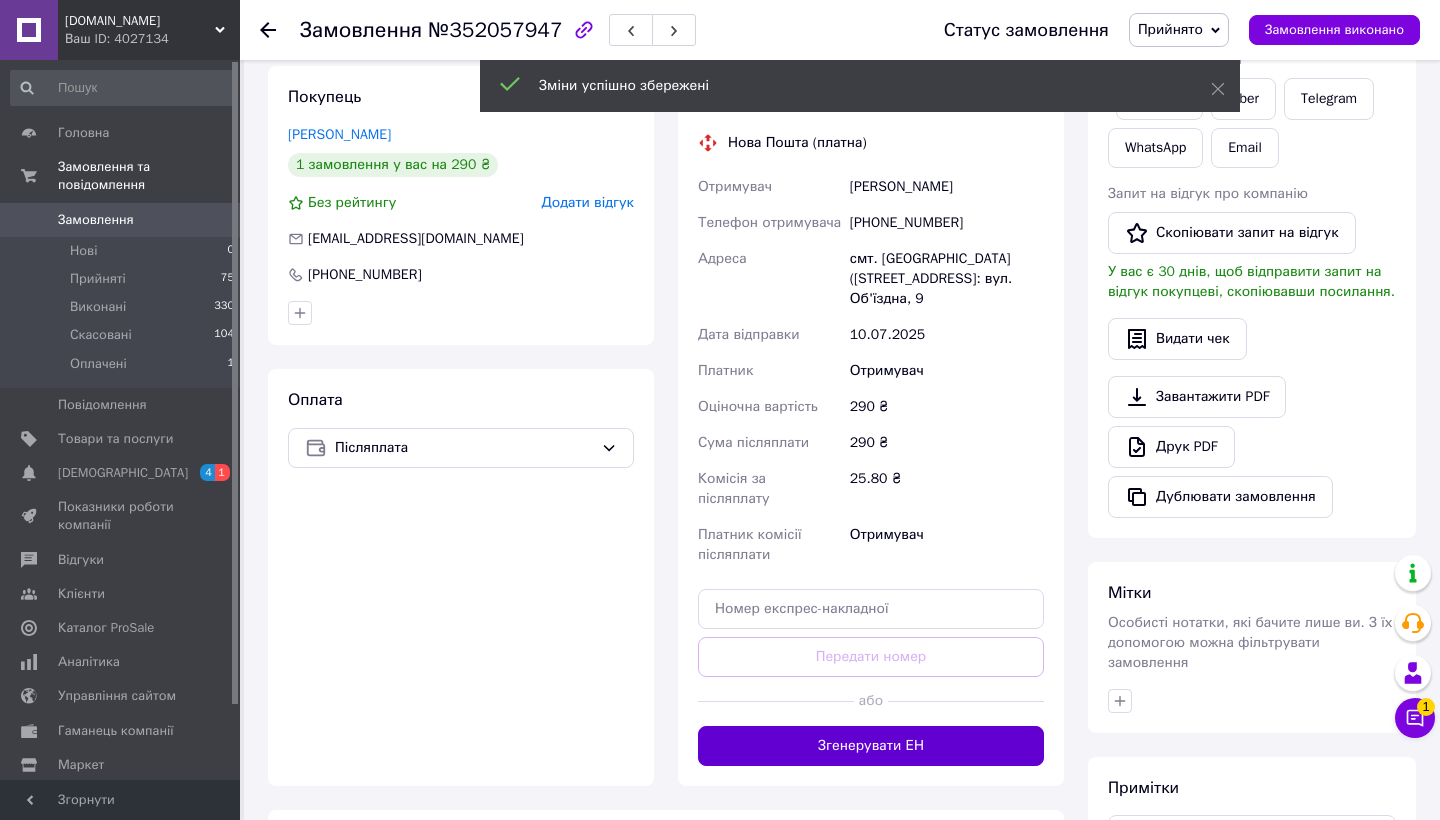 click on "Згенерувати ЕН" at bounding box center [871, 746] 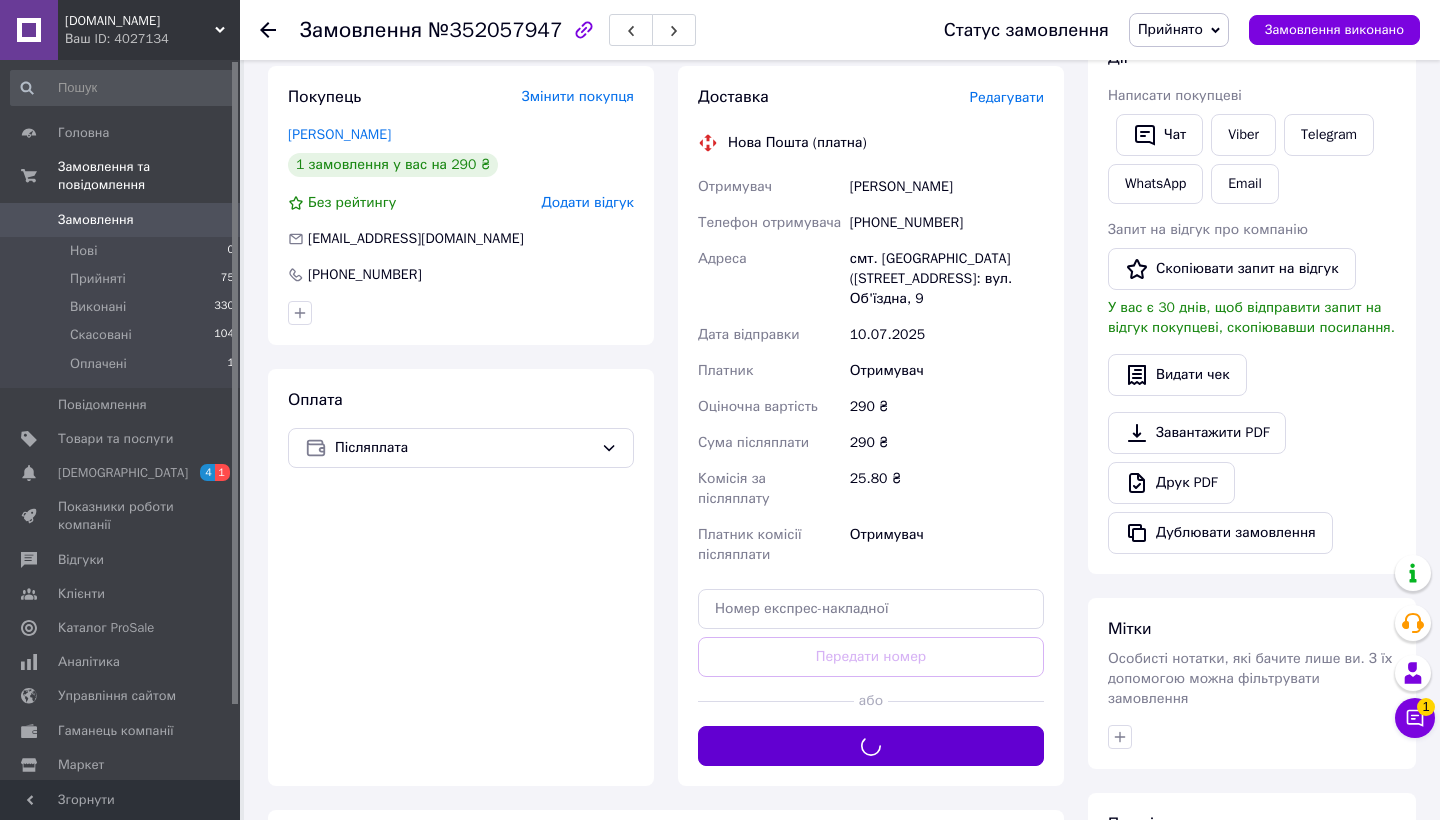 scroll, scrollTop: 113, scrollLeft: 0, axis: vertical 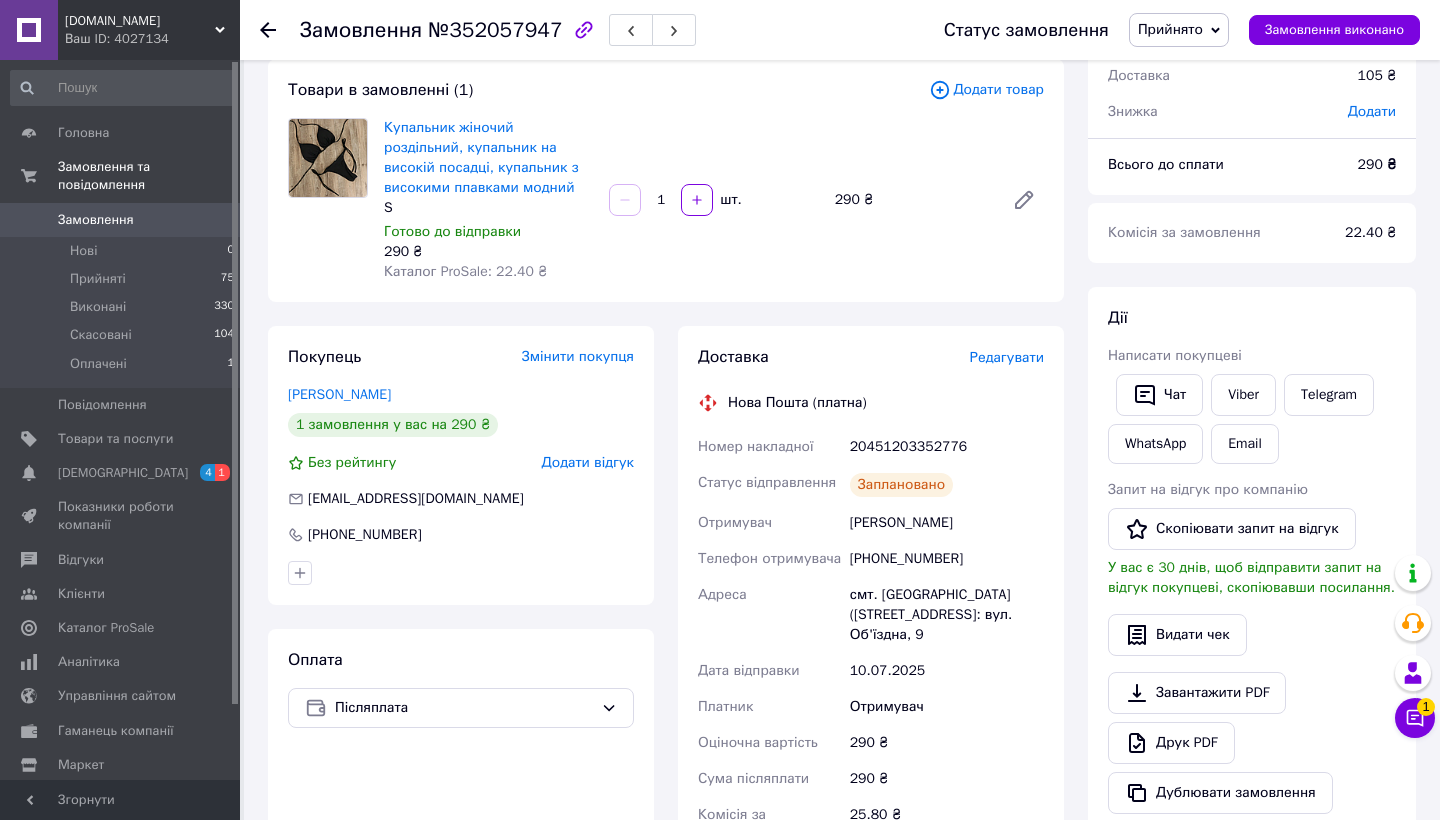 click on "20451203352776" at bounding box center (947, 447) 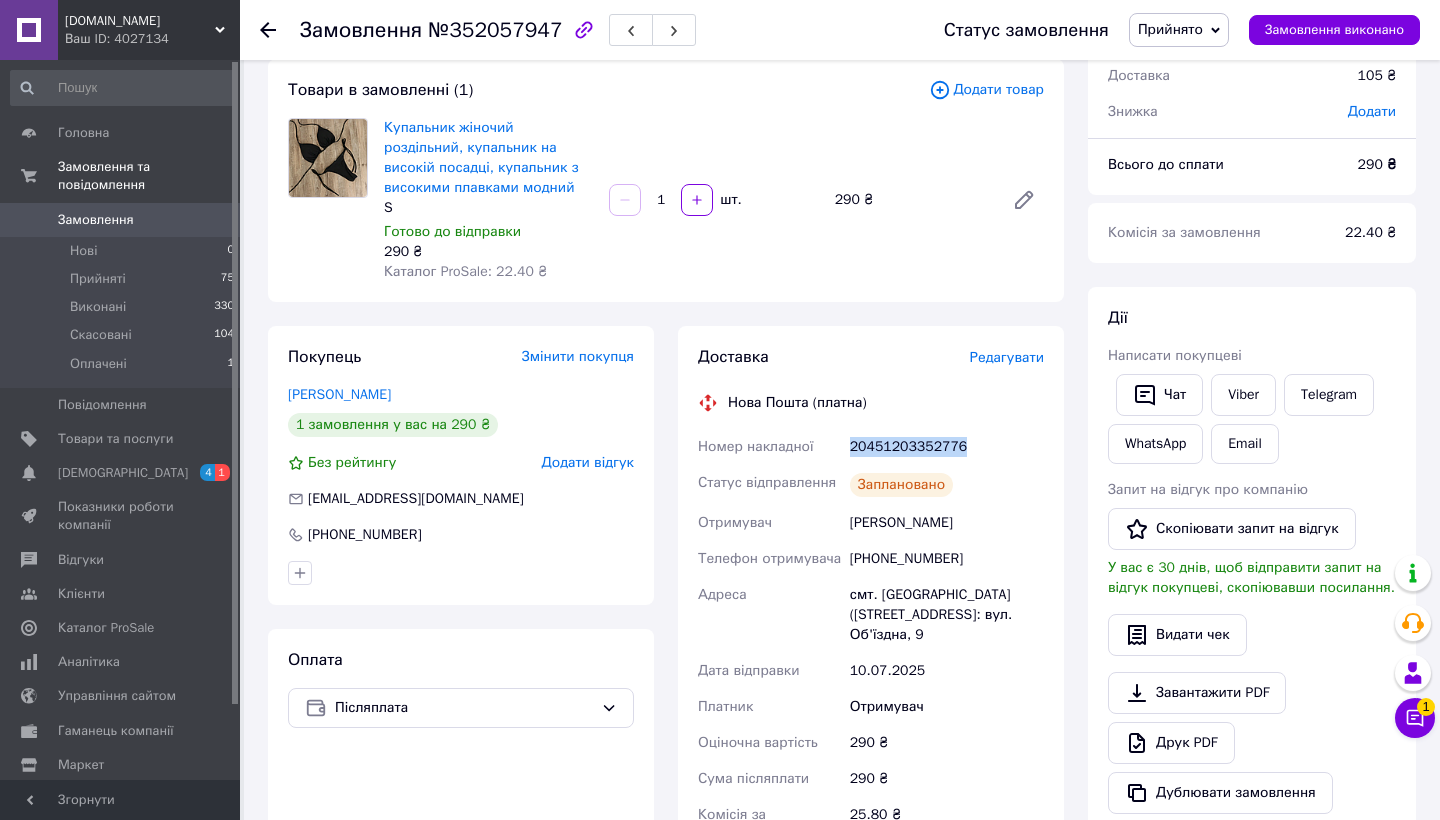 click on "20451203352776" at bounding box center [947, 447] 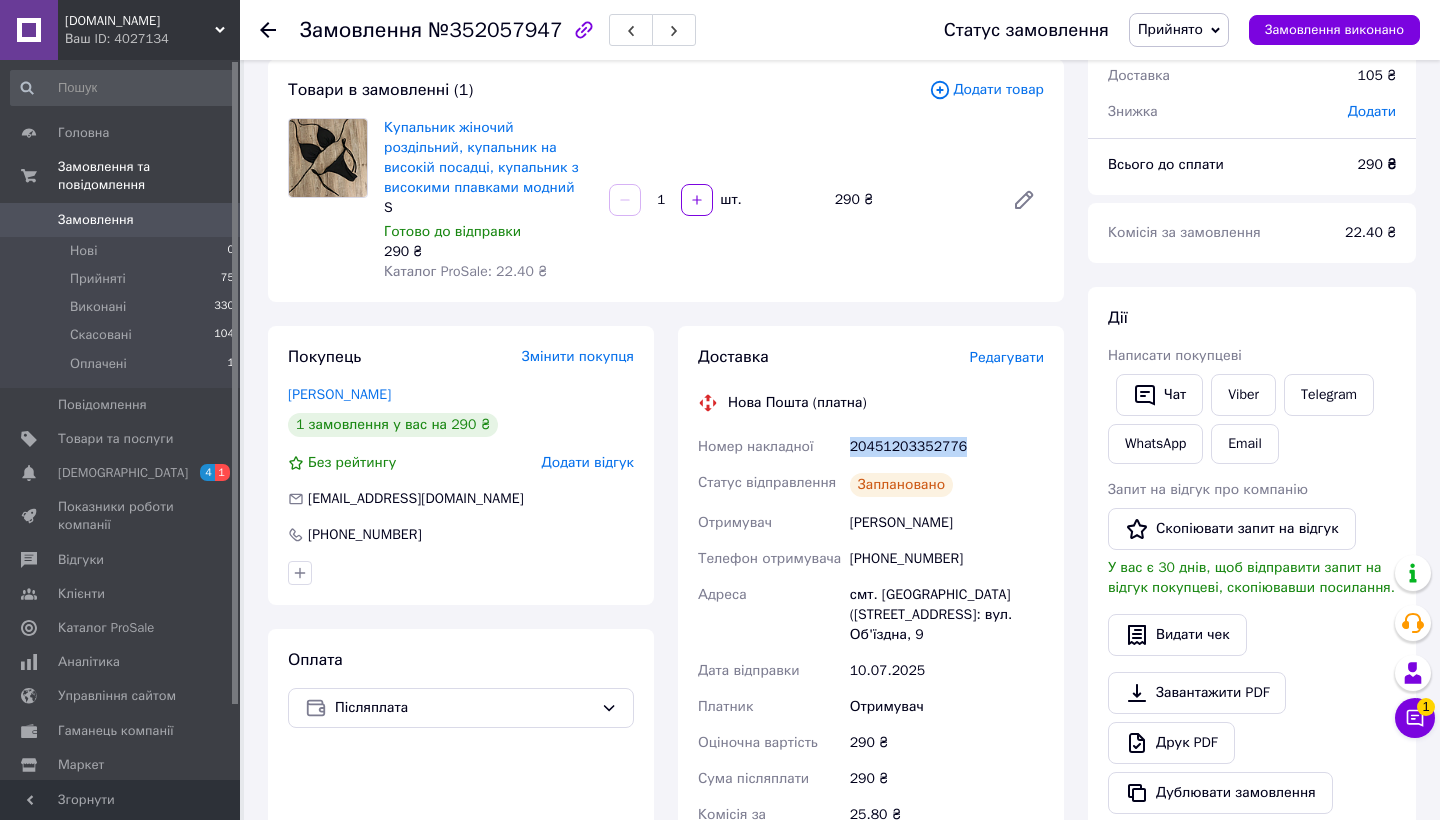 click on "Замовлення" at bounding box center (121, 220) 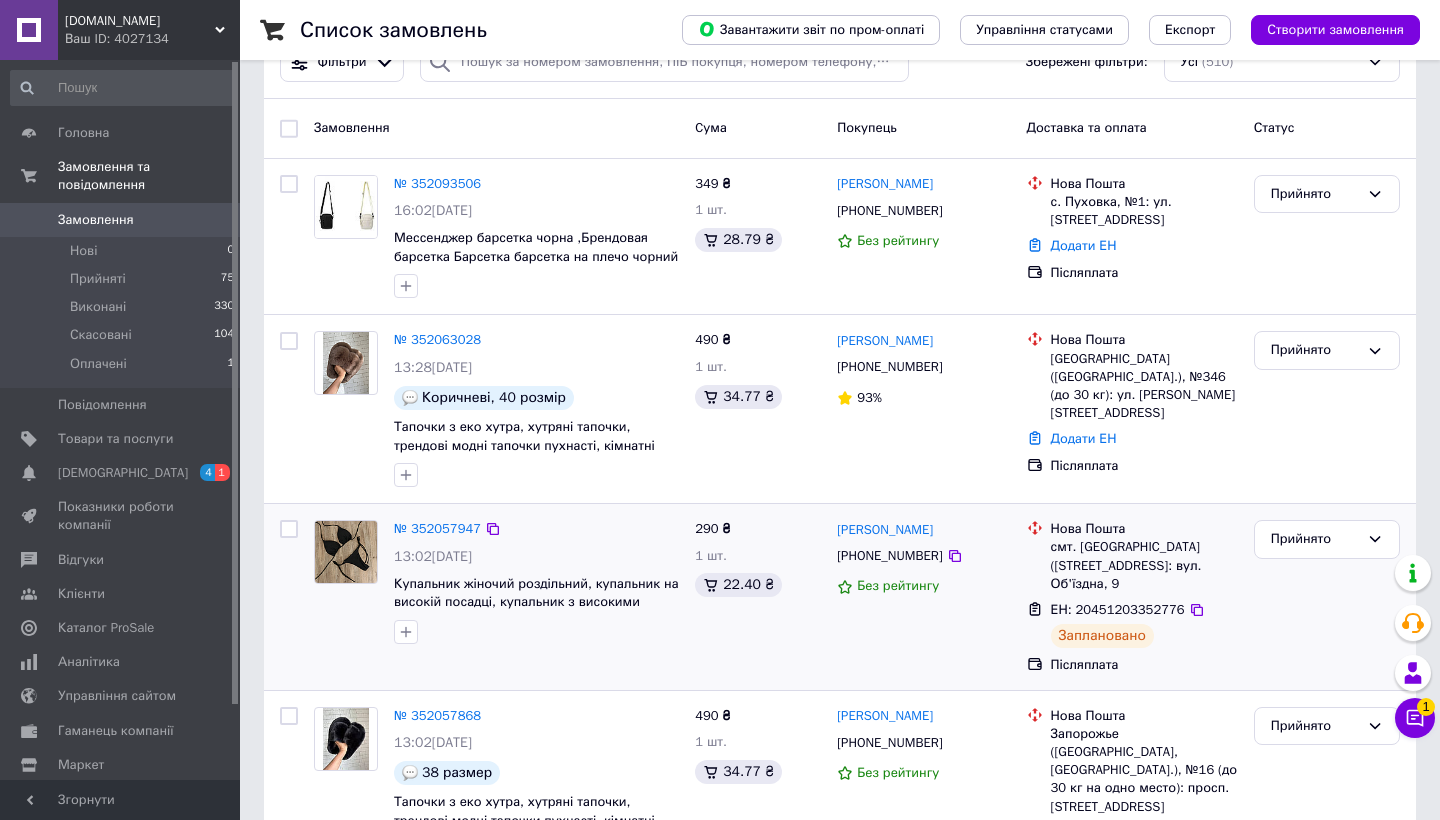 scroll, scrollTop: 82, scrollLeft: 0, axis: vertical 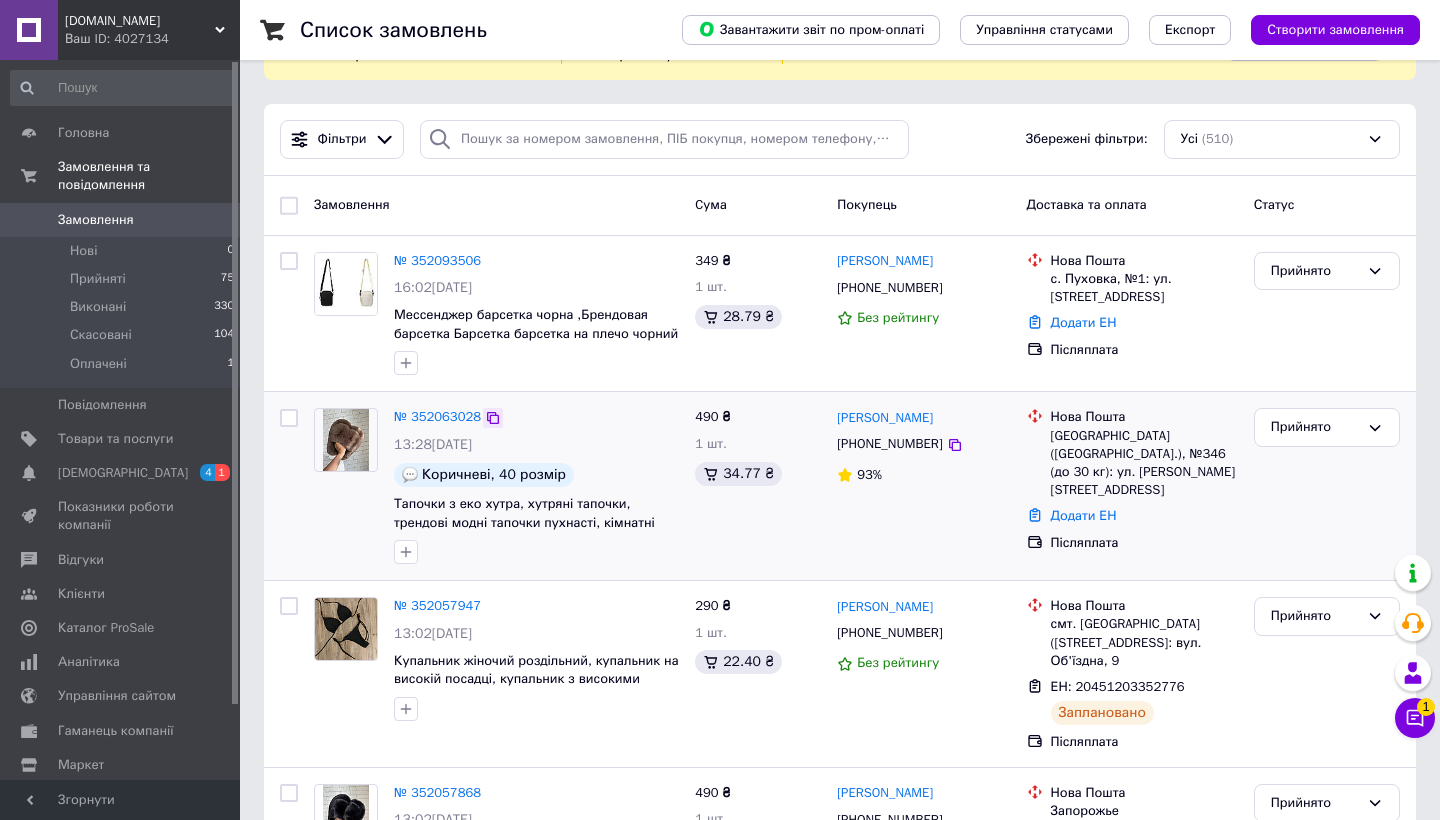 click 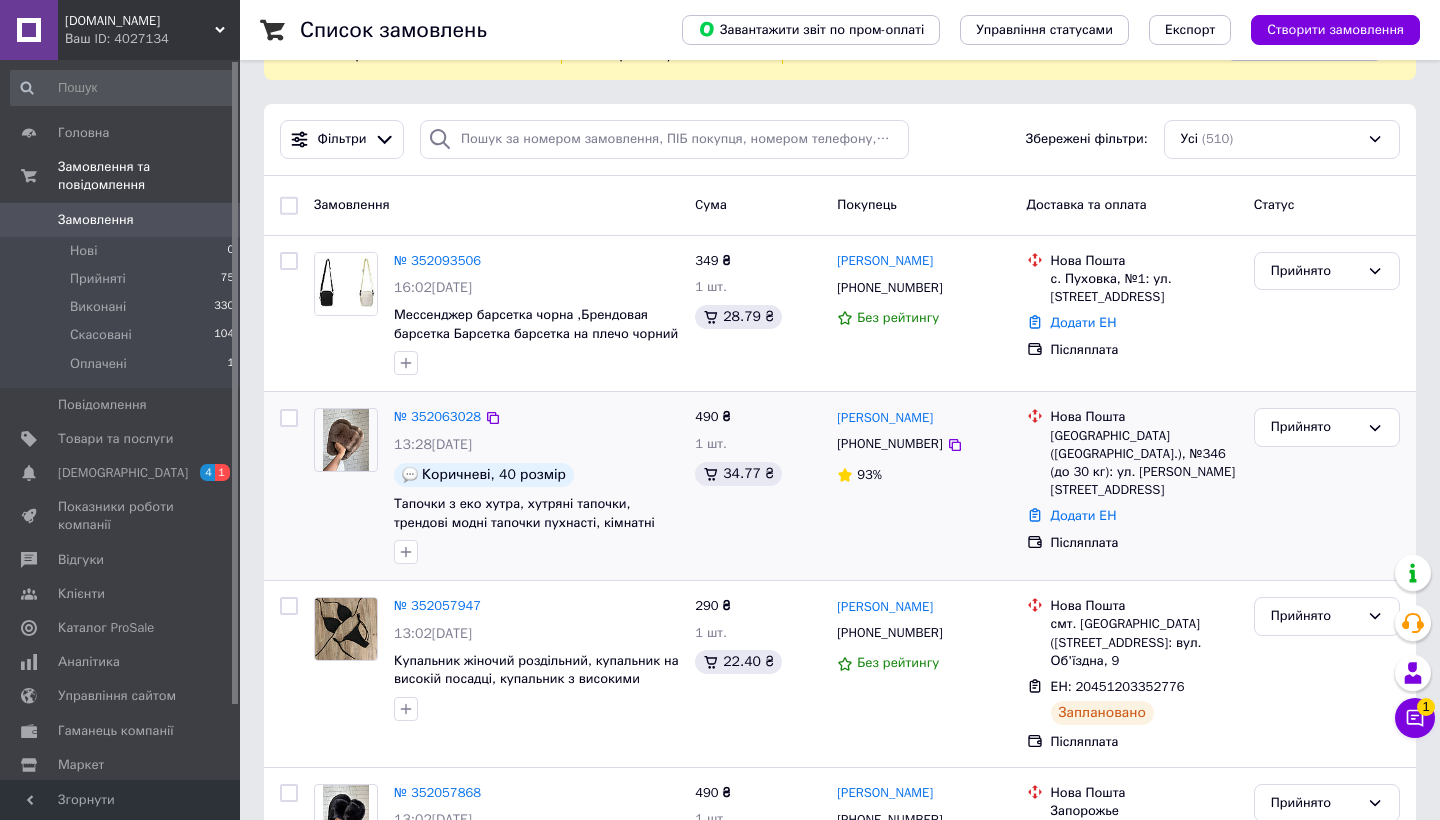 click on "№ 352063028" at bounding box center (437, 417) 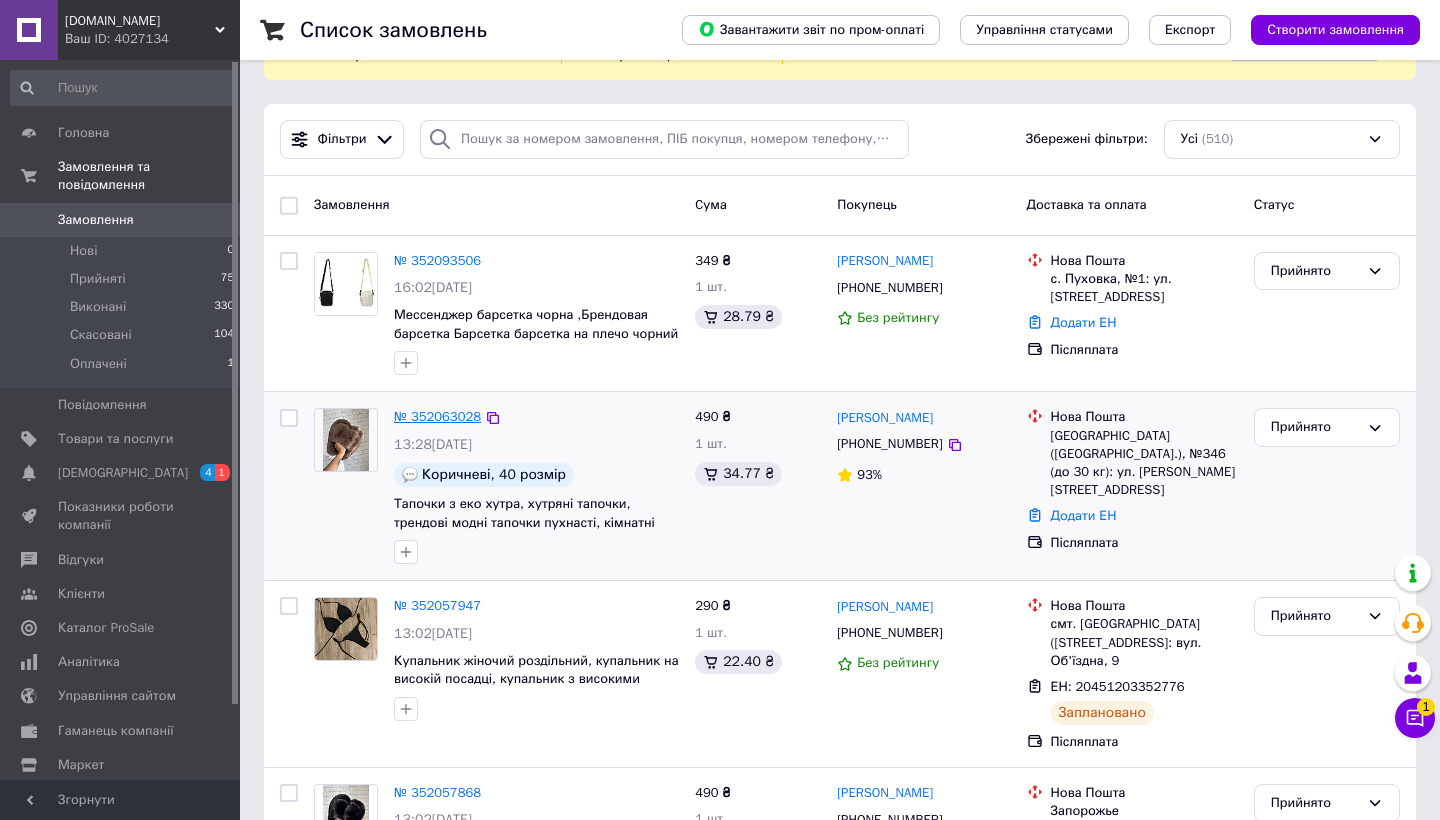 click on "№ 352063028" at bounding box center (437, 416) 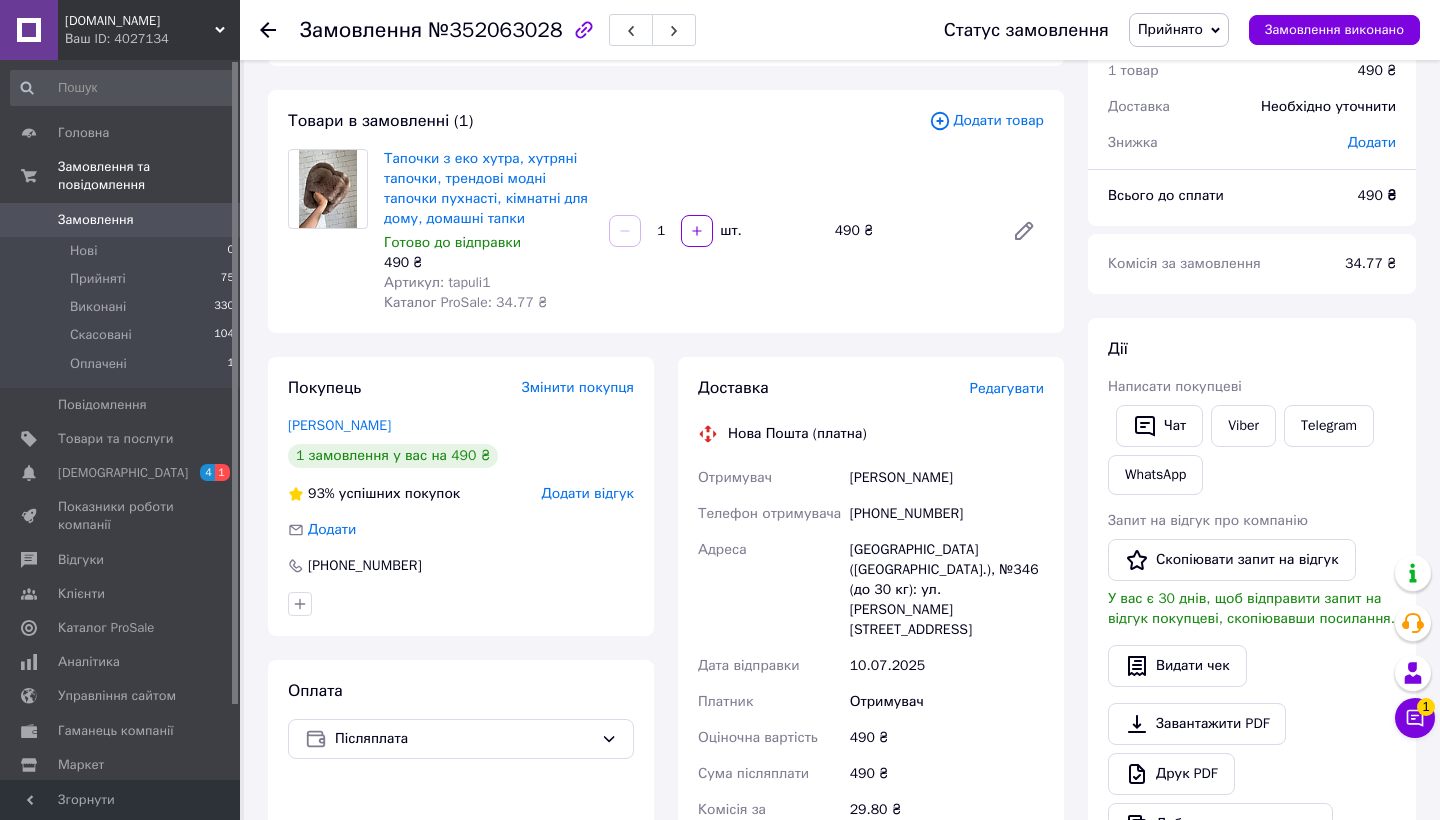 click on "Редагувати" at bounding box center (1007, 388) 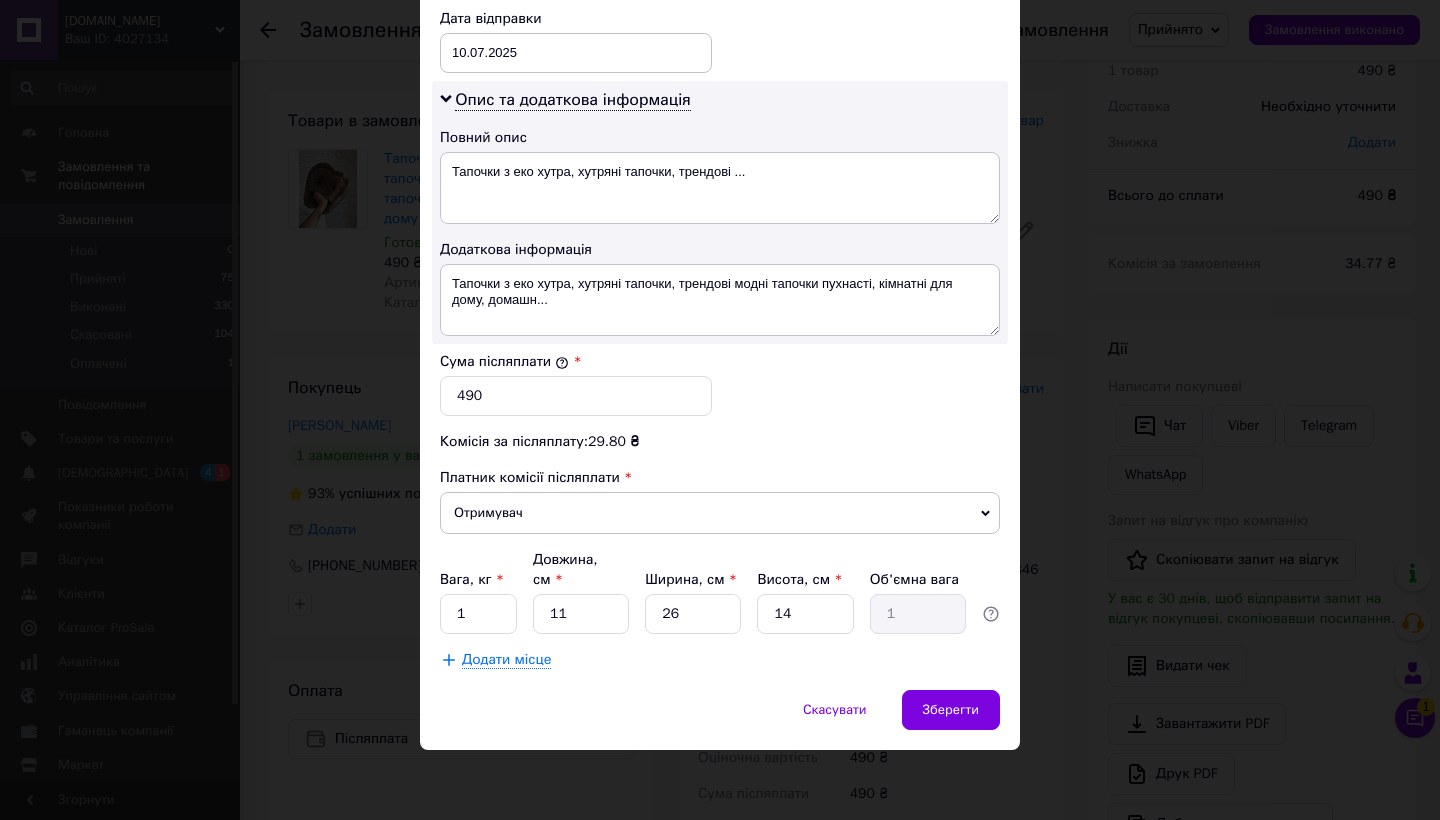 scroll, scrollTop: 949, scrollLeft: 0, axis: vertical 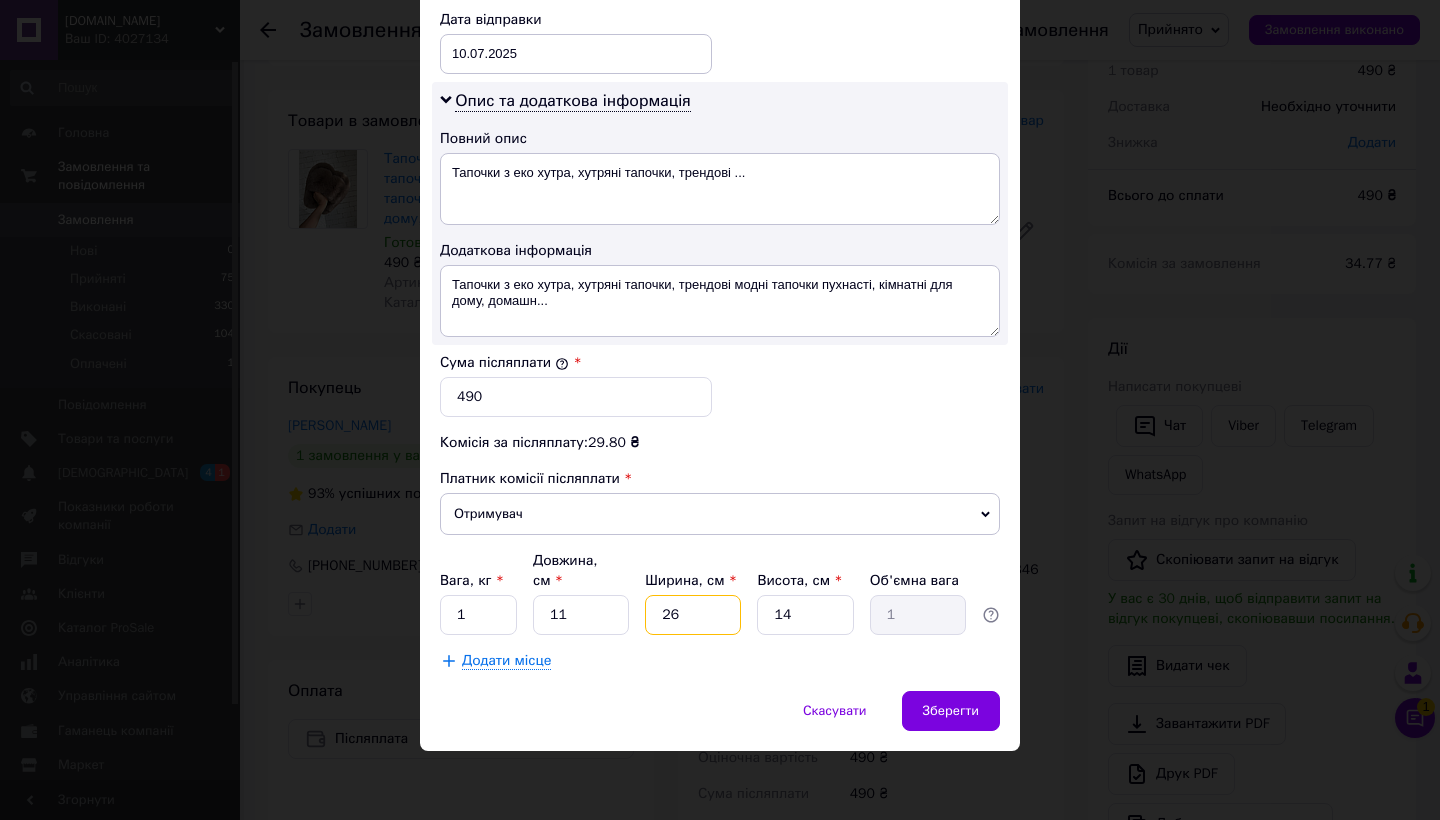 click on "26" at bounding box center (693, 615) 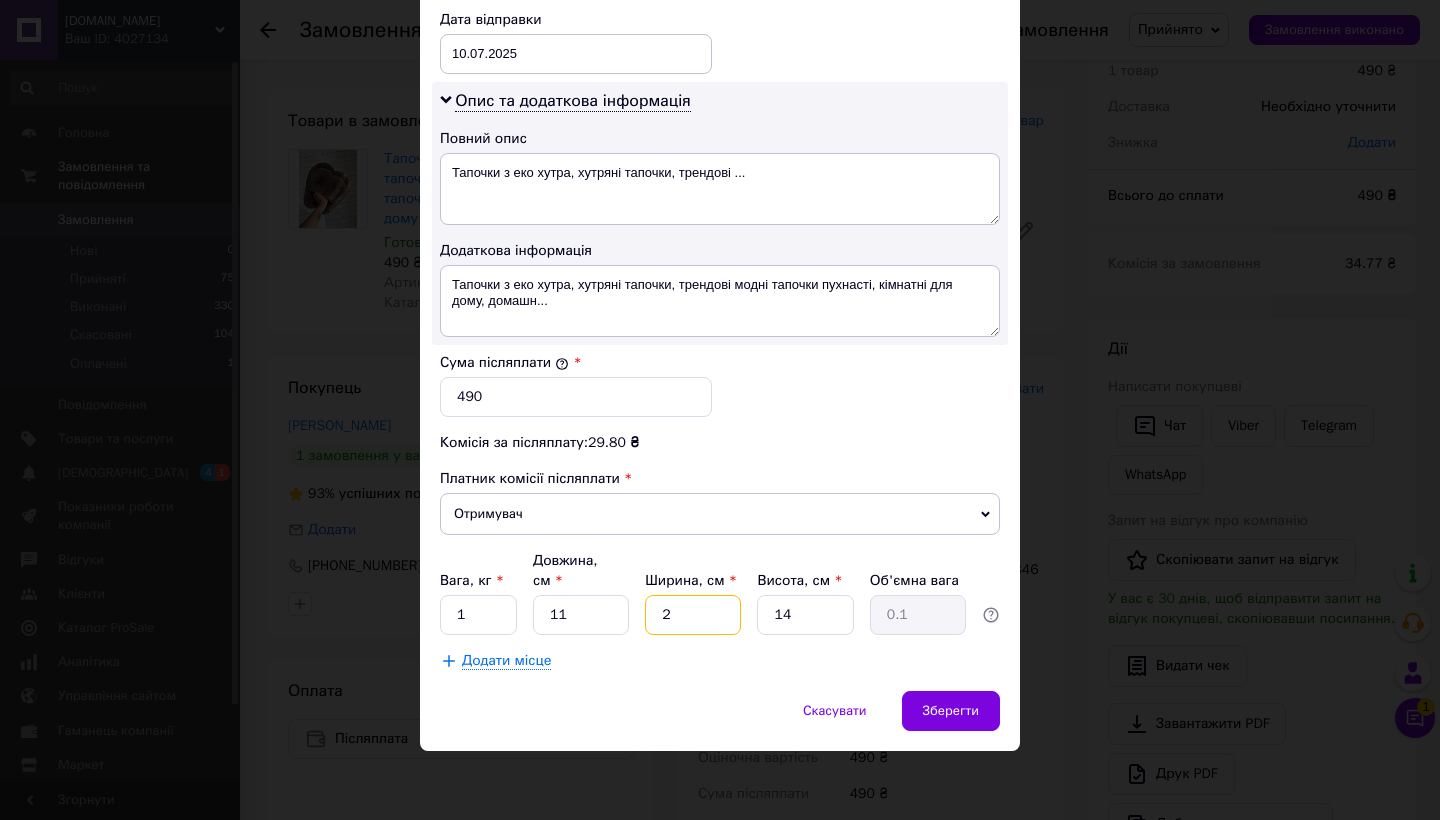 type on "22" 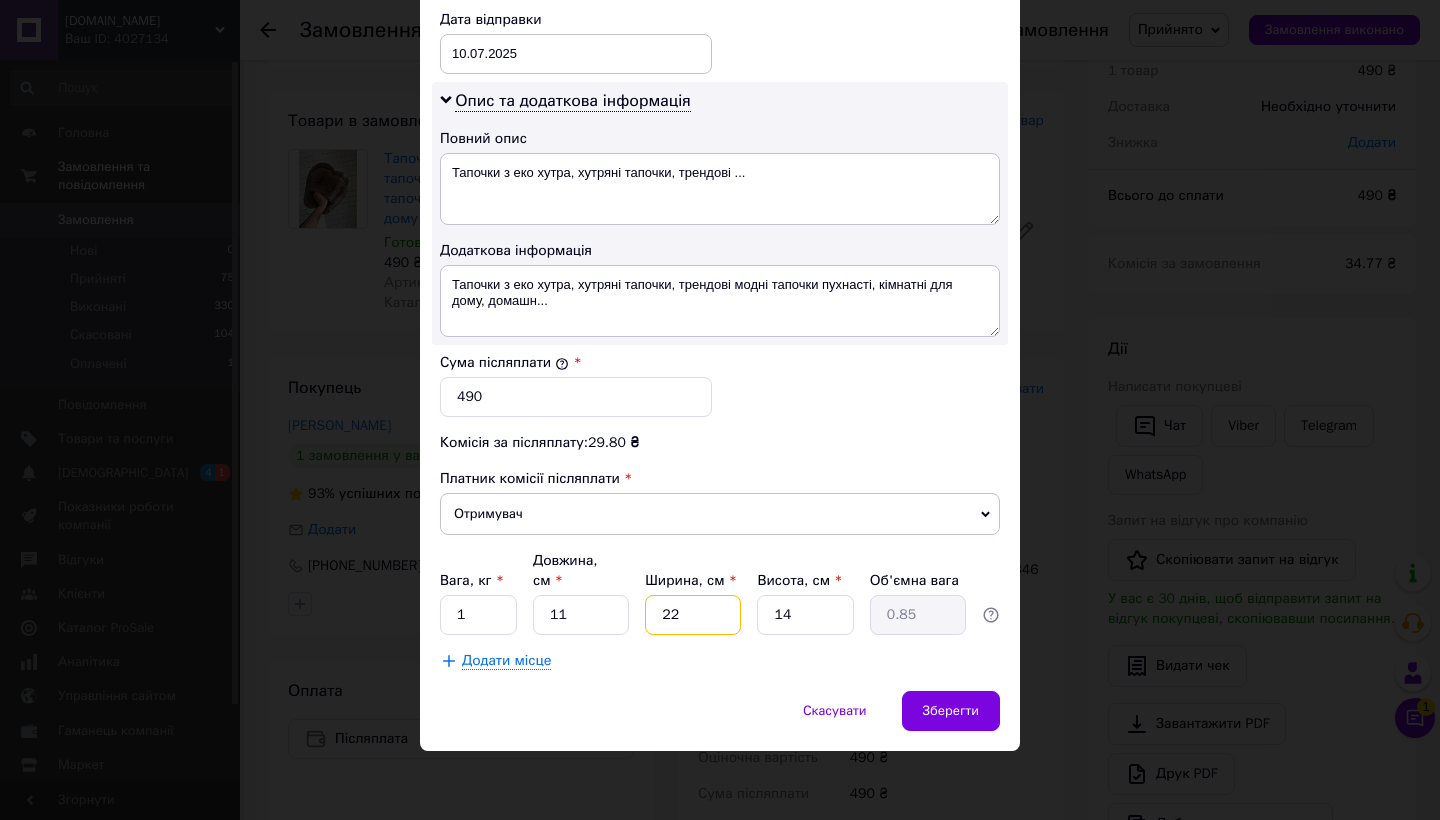 type on "22" 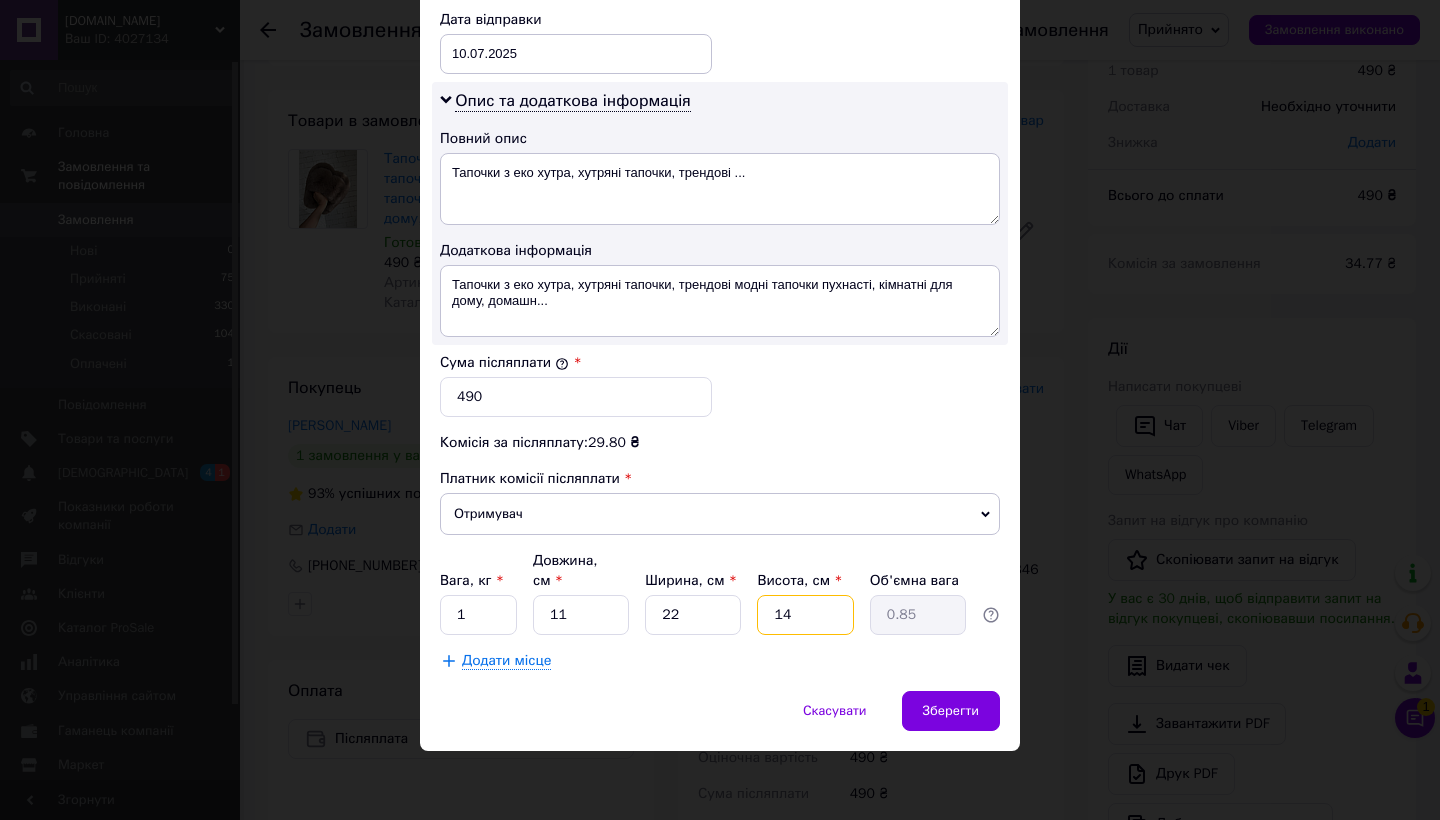 click on "14" at bounding box center [805, 615] 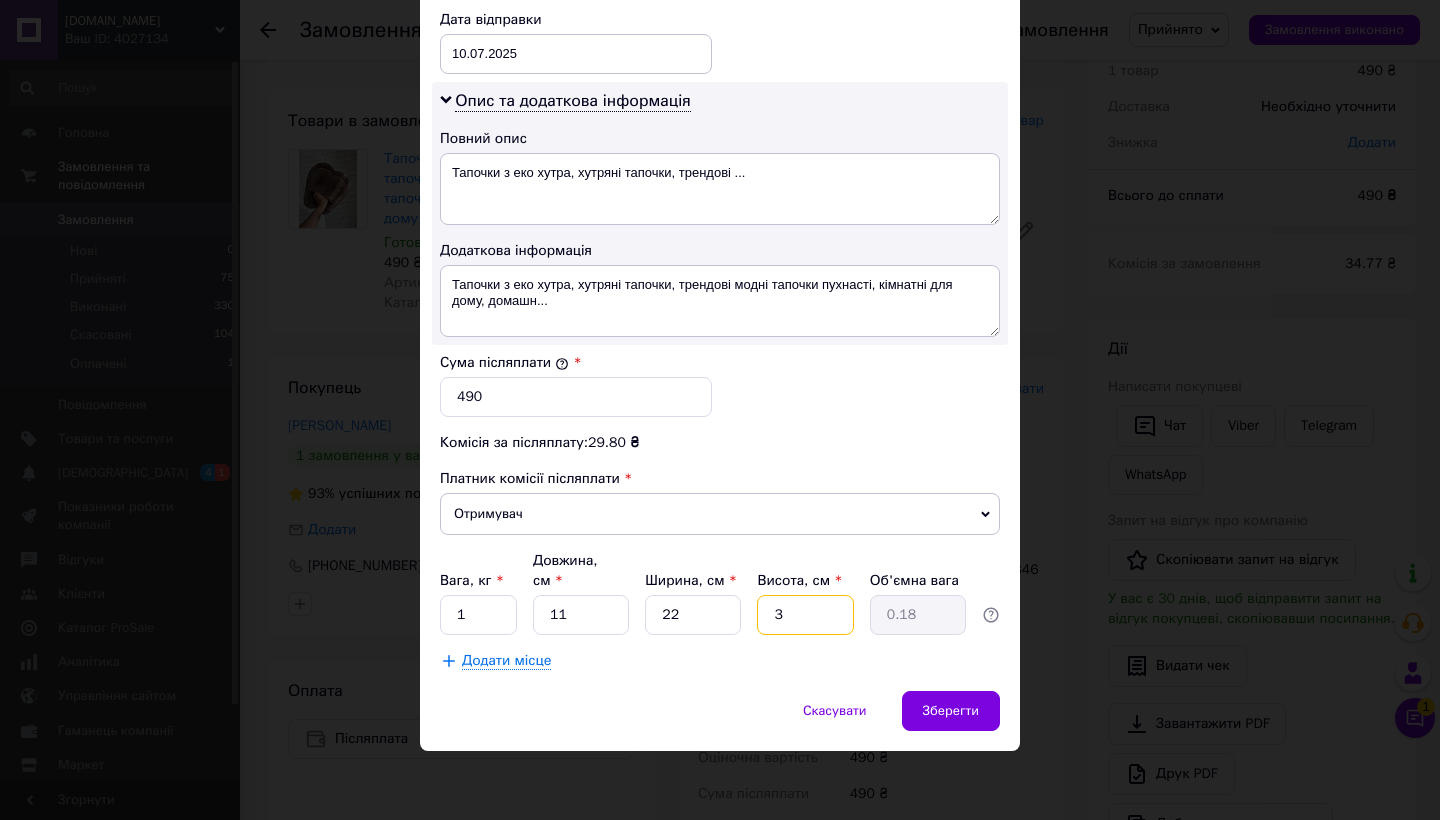 type on "33" 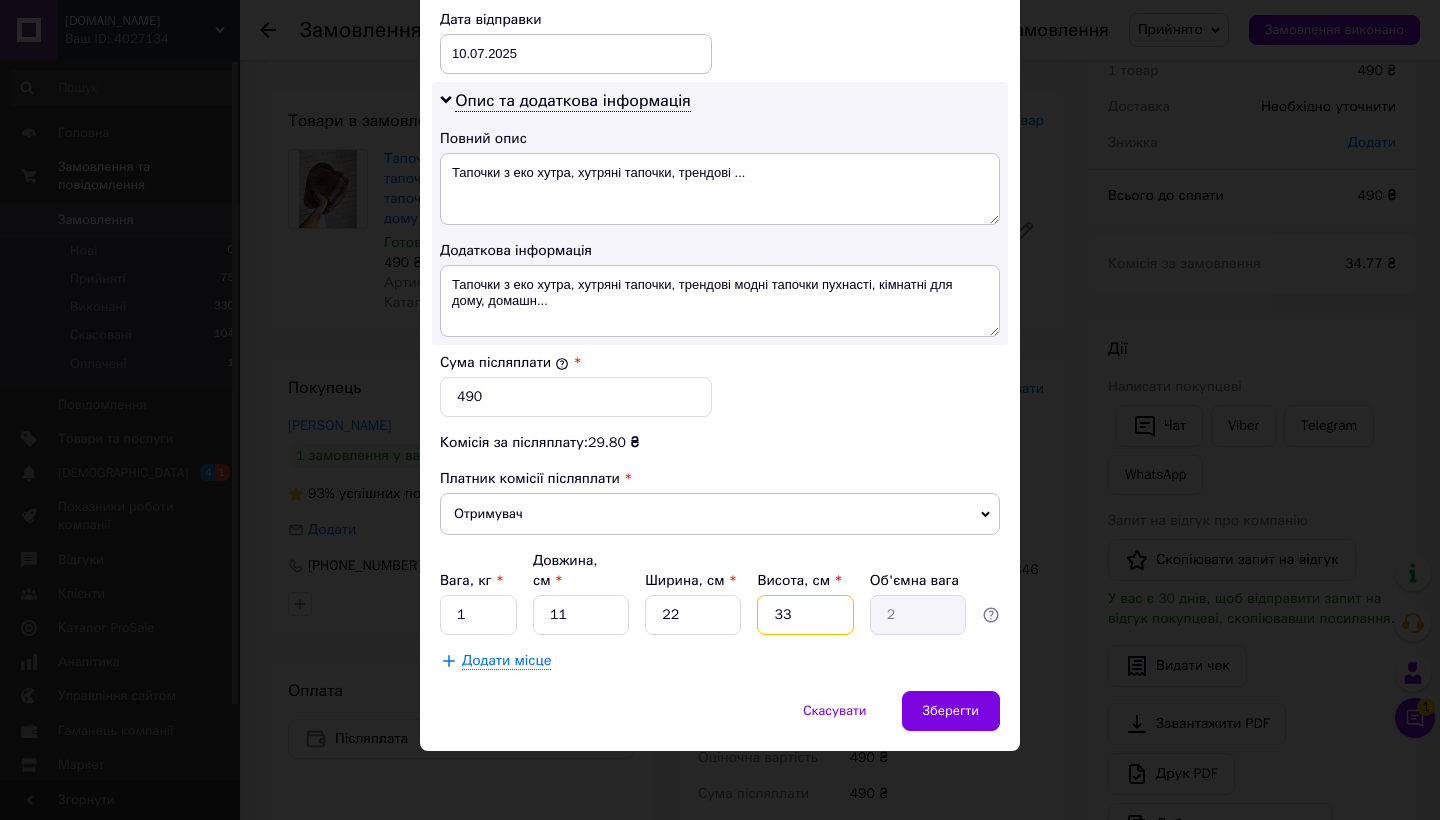 type on "33" 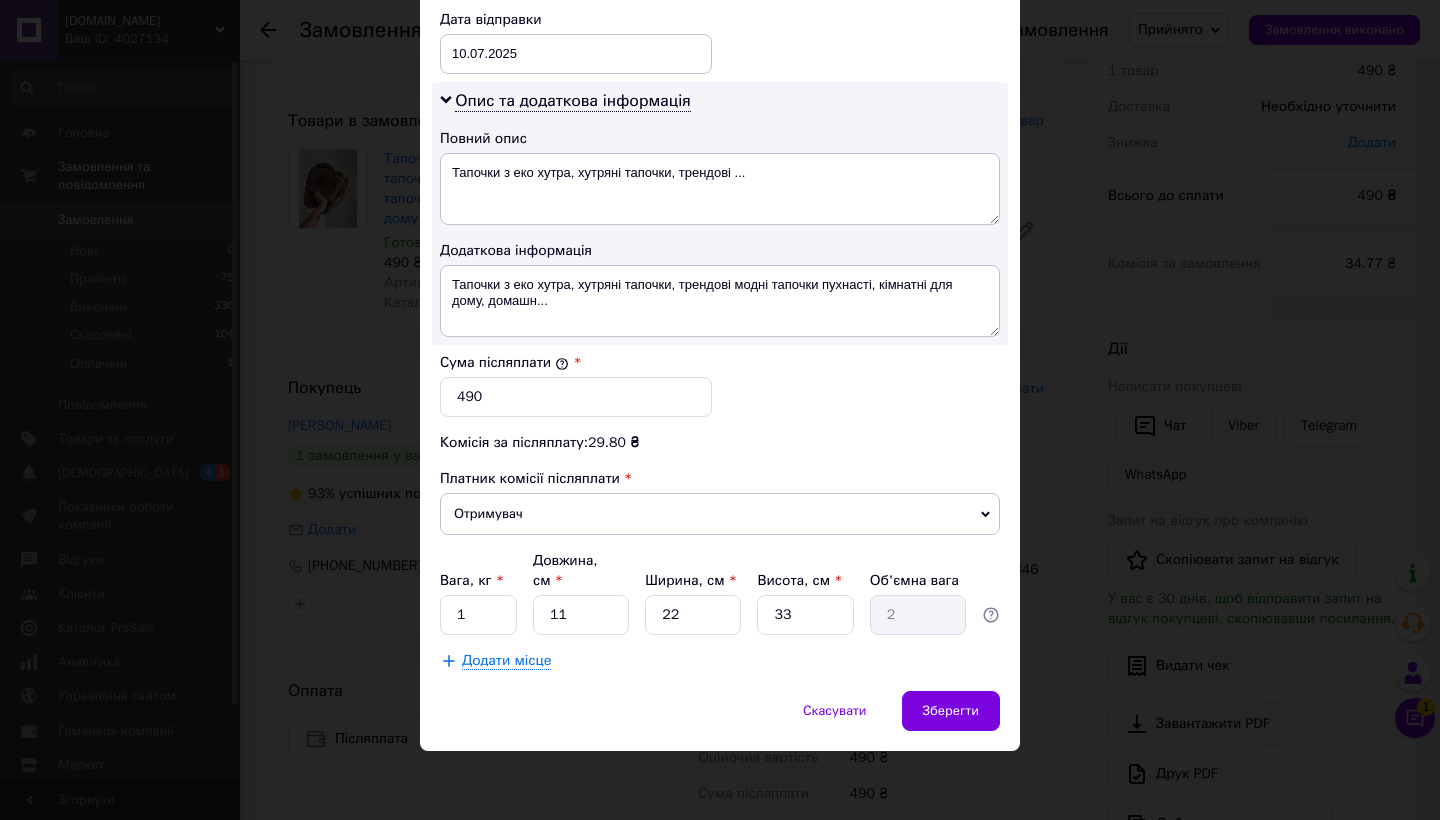 click on "Скасувати   Зберегти" at bounding box center (720, 721) 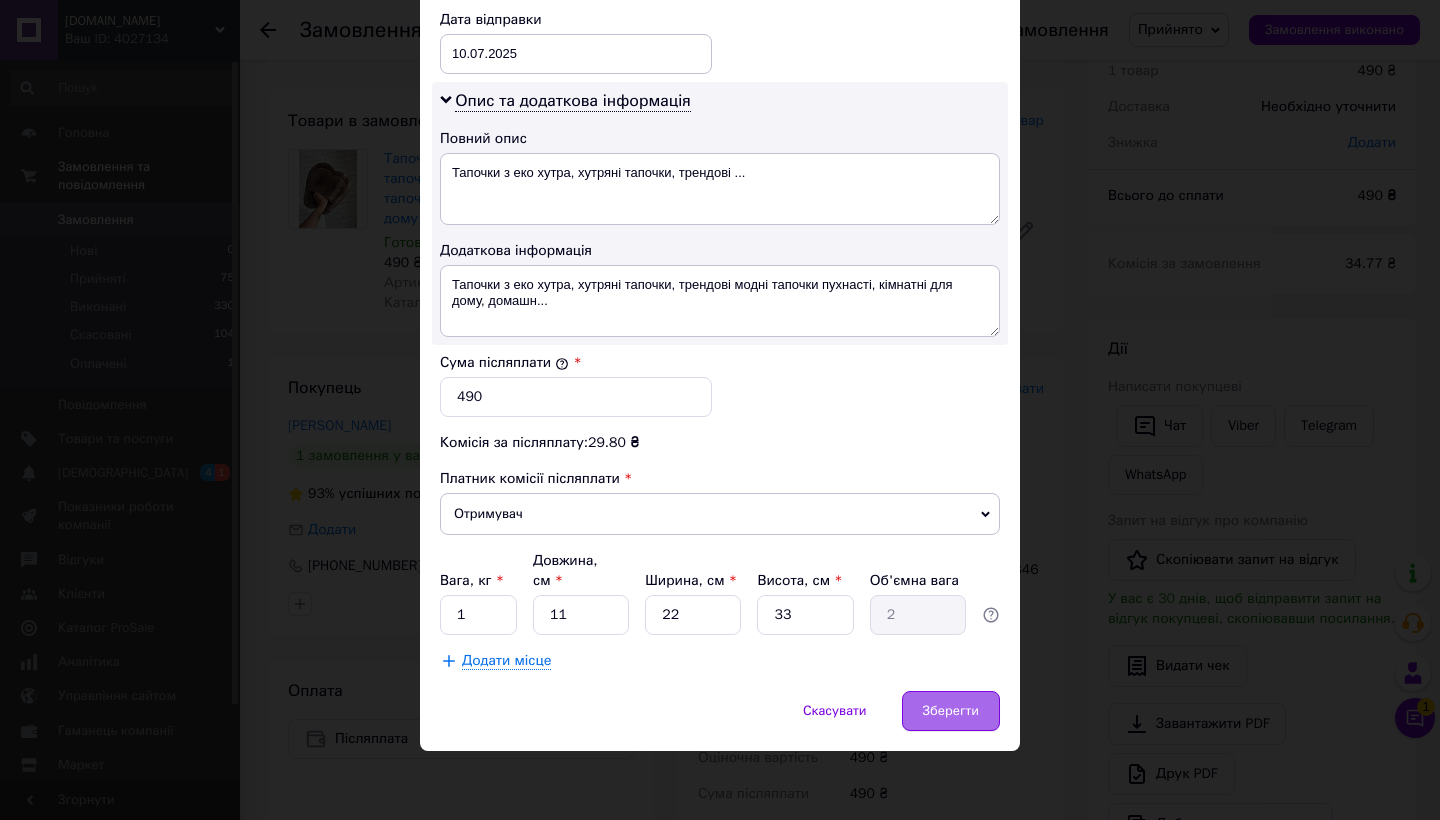 click on "Зберегти" at bounding box center (951, 711) 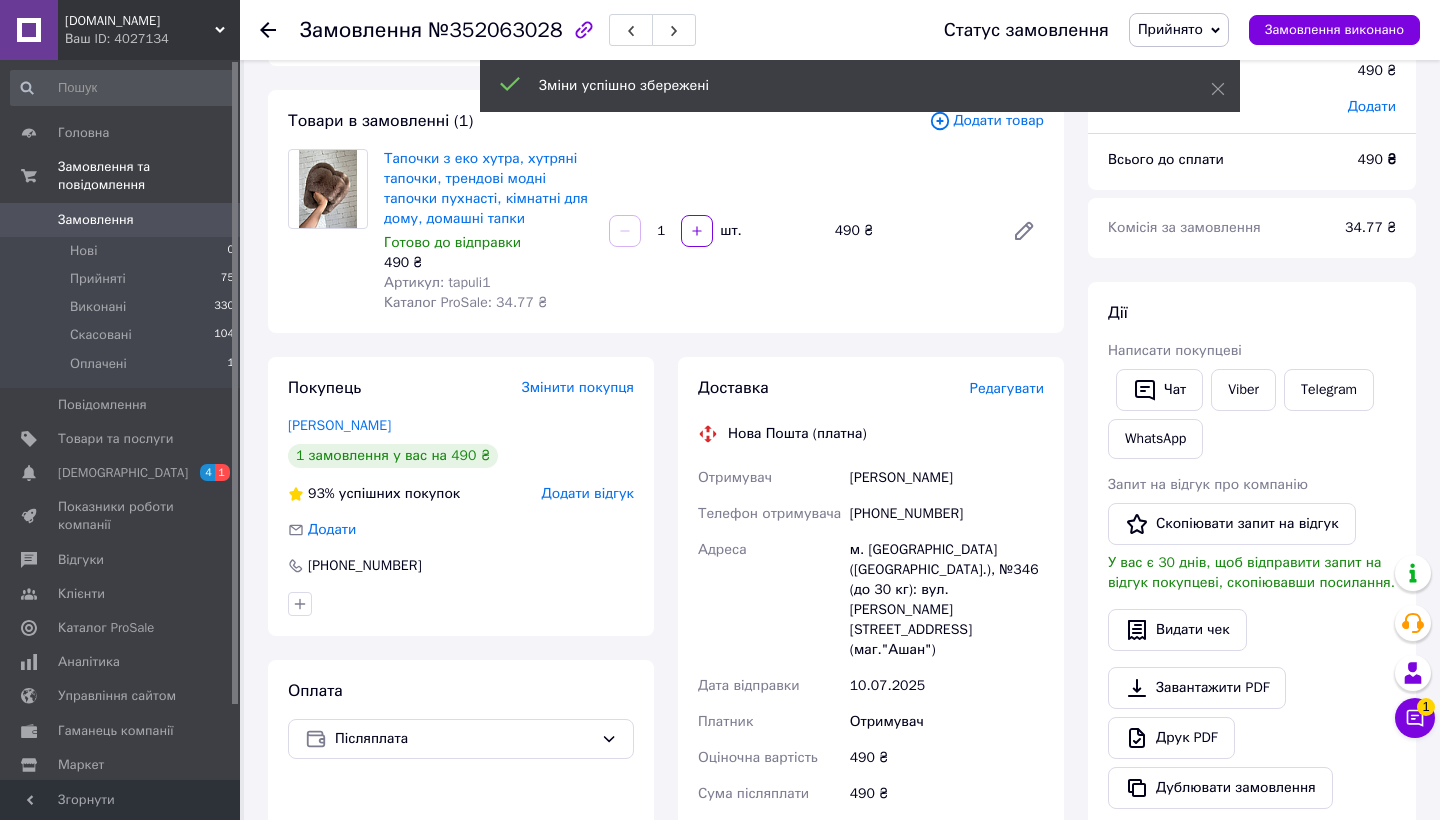 scroll, scrollTop: 387, scrollLeft: 0, axis: vertical 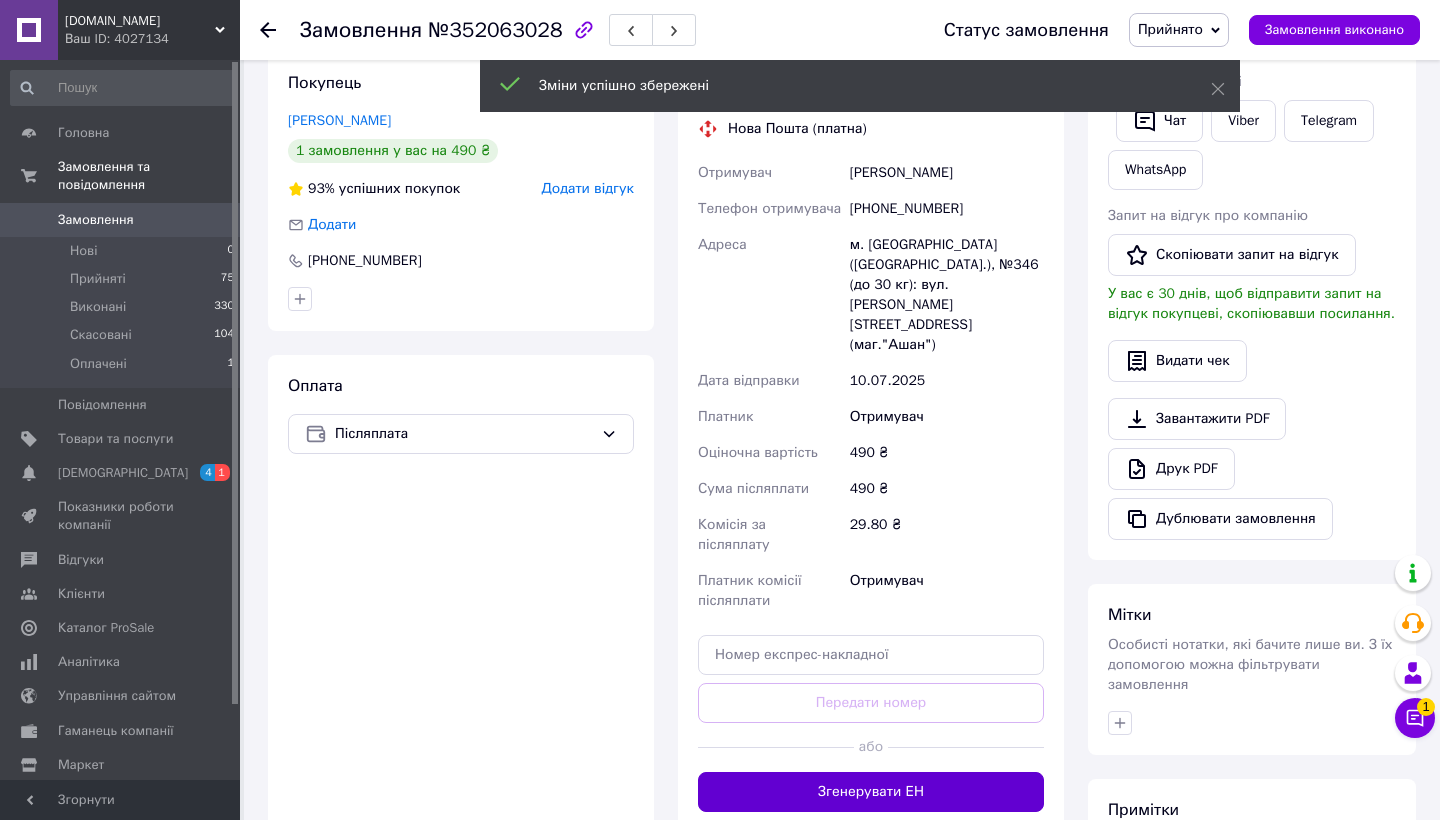 click on "Згенерувати ЕН" at bounding box center [871, 792] 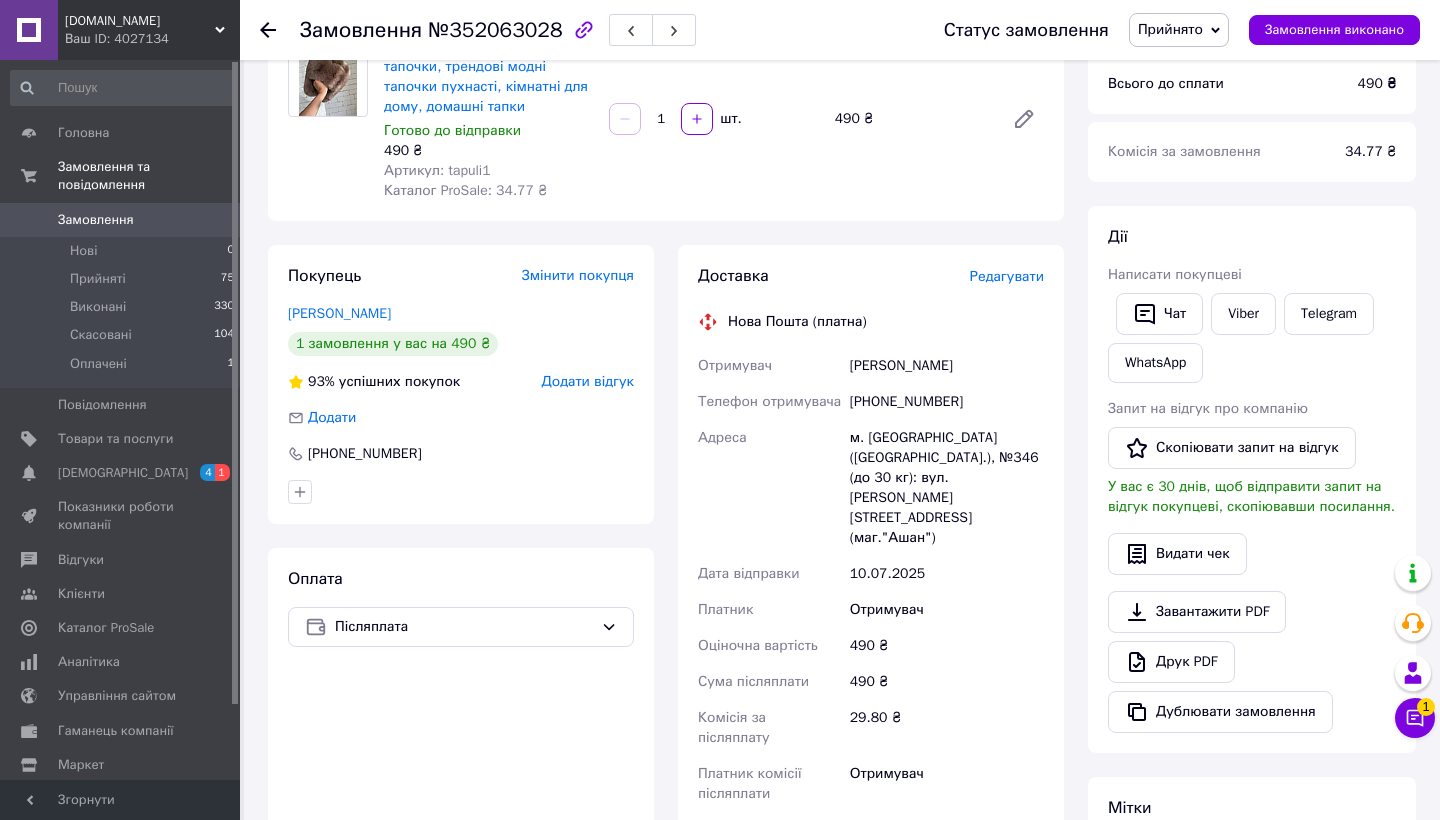 scroll, scrollTop: 189, scrollLeft: 0, axis: vertical 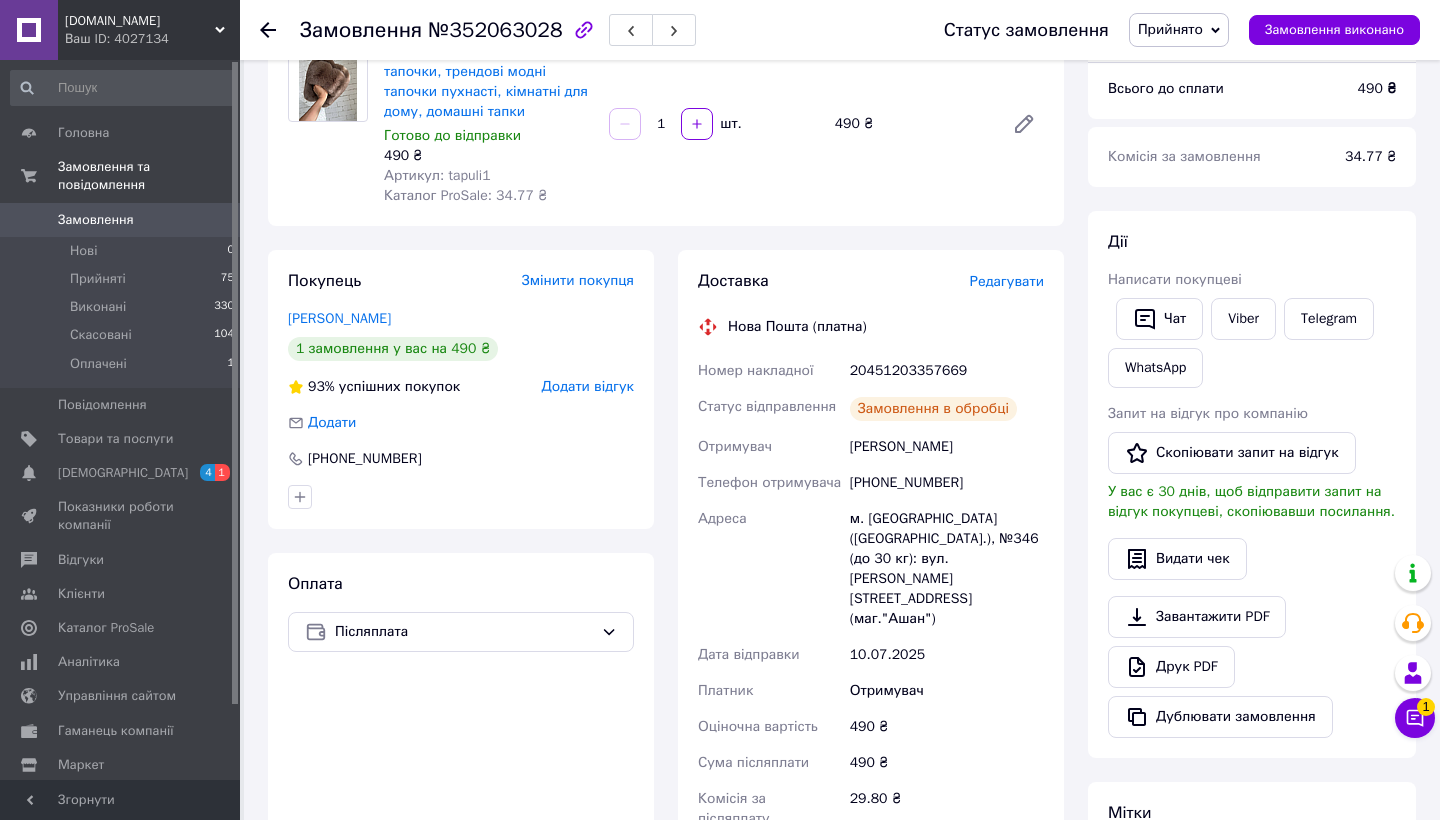 click on "20451203357669" at bounding box center (947, 371) 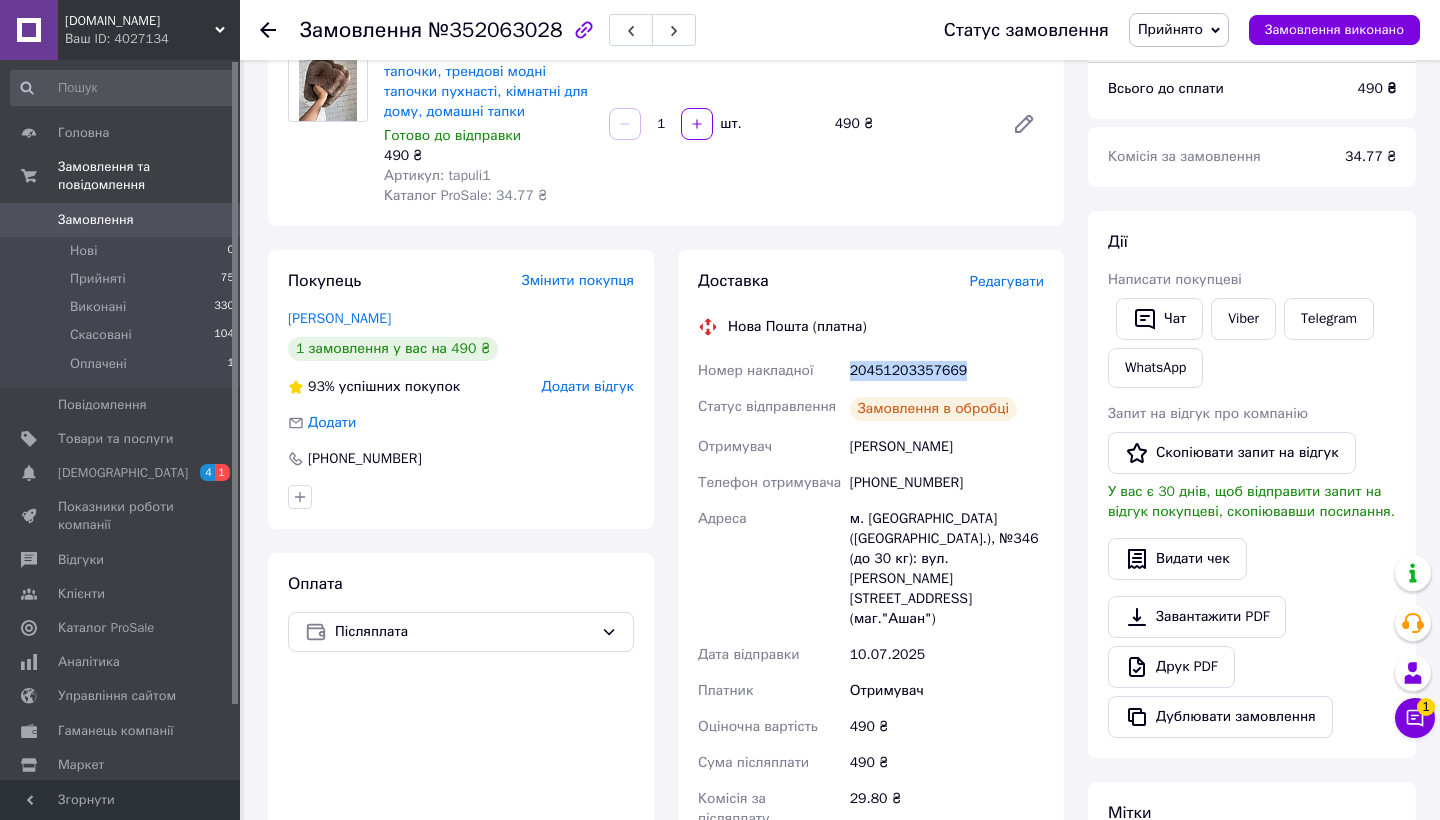 click on "20451203357669" at bounding box center [947, 371] 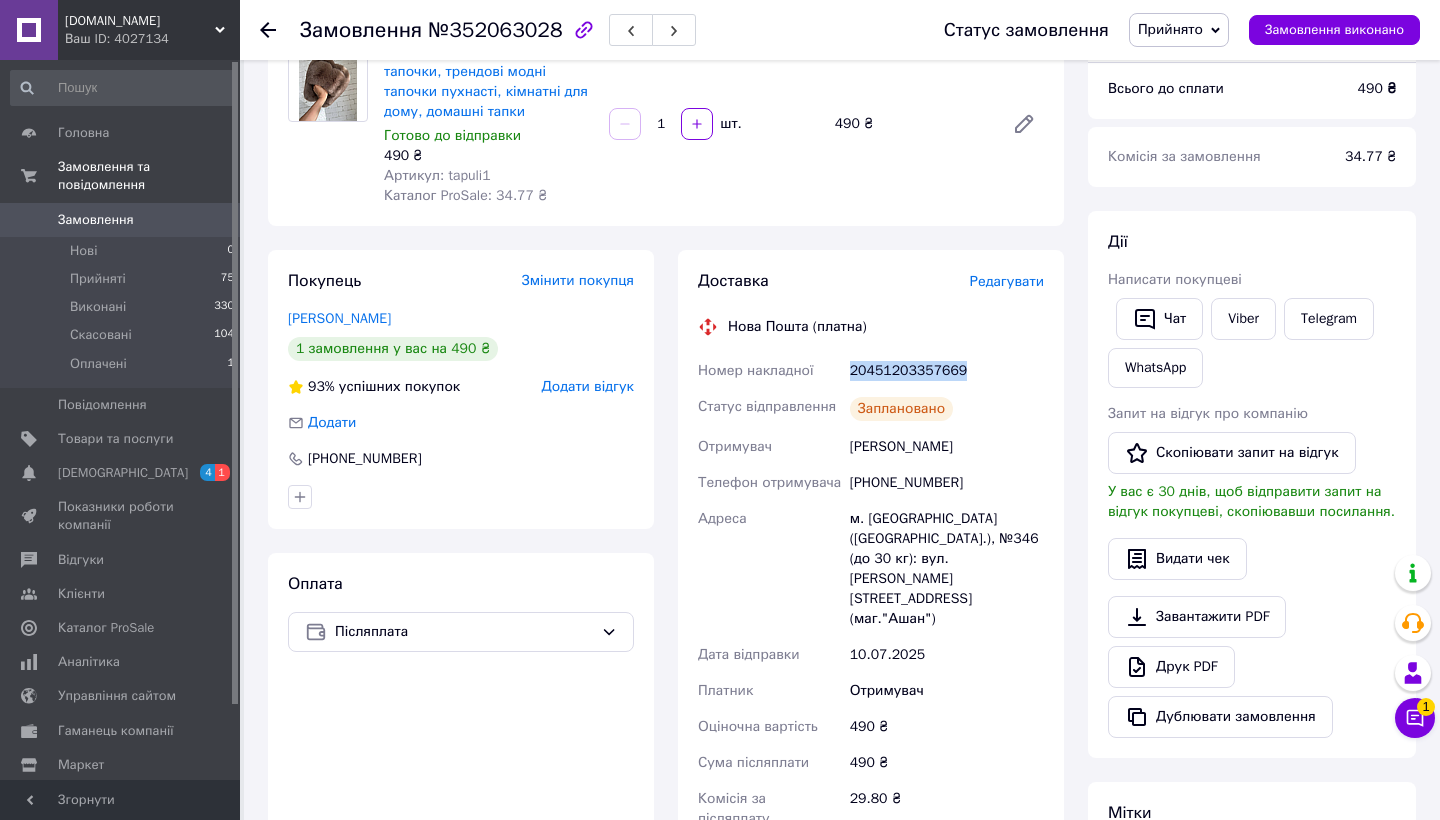 click on "Замовлення" at bounding box center (96, 220) 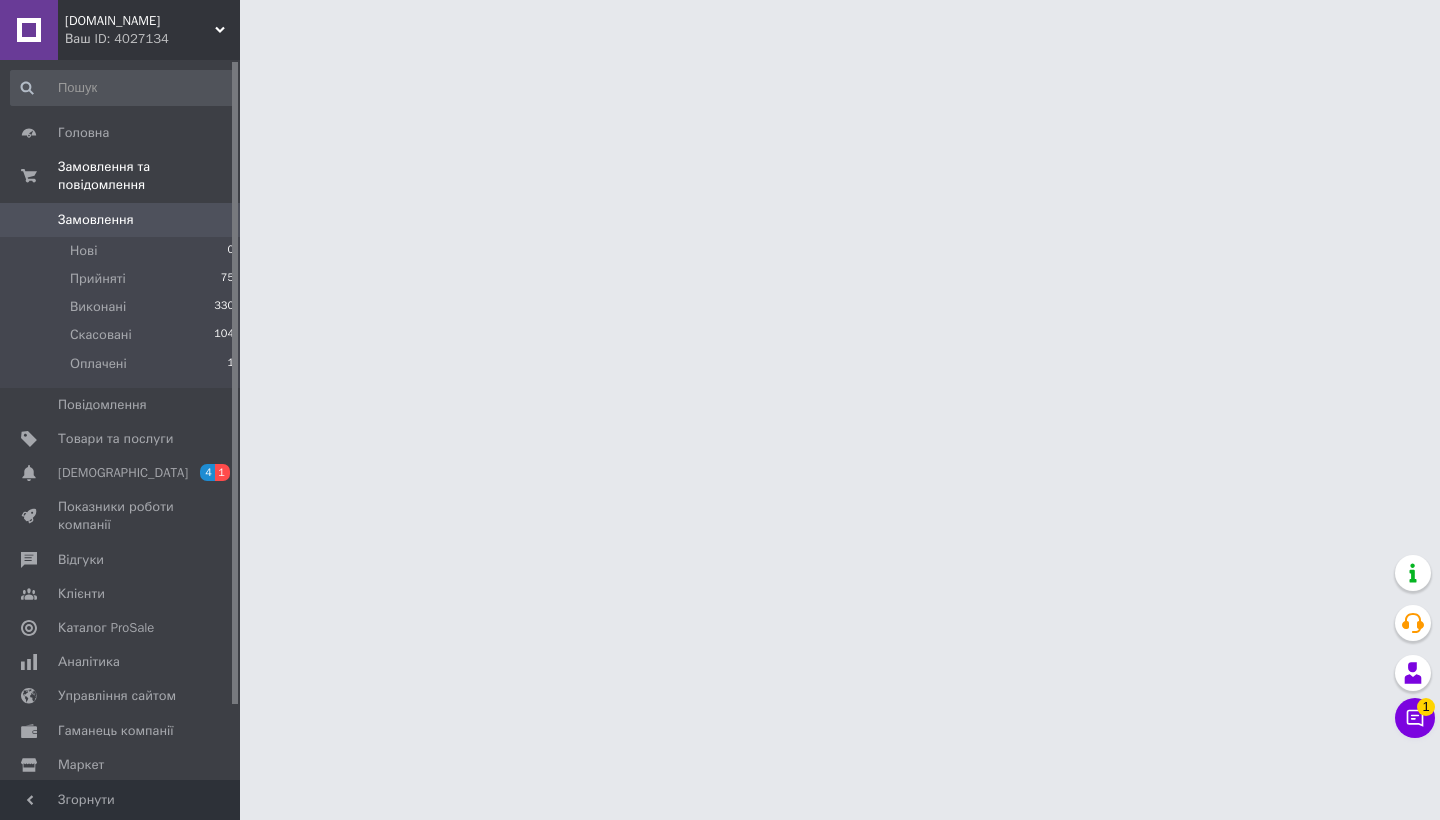scroll, scrollTop: 0, scrollLeft: 0, axis: both 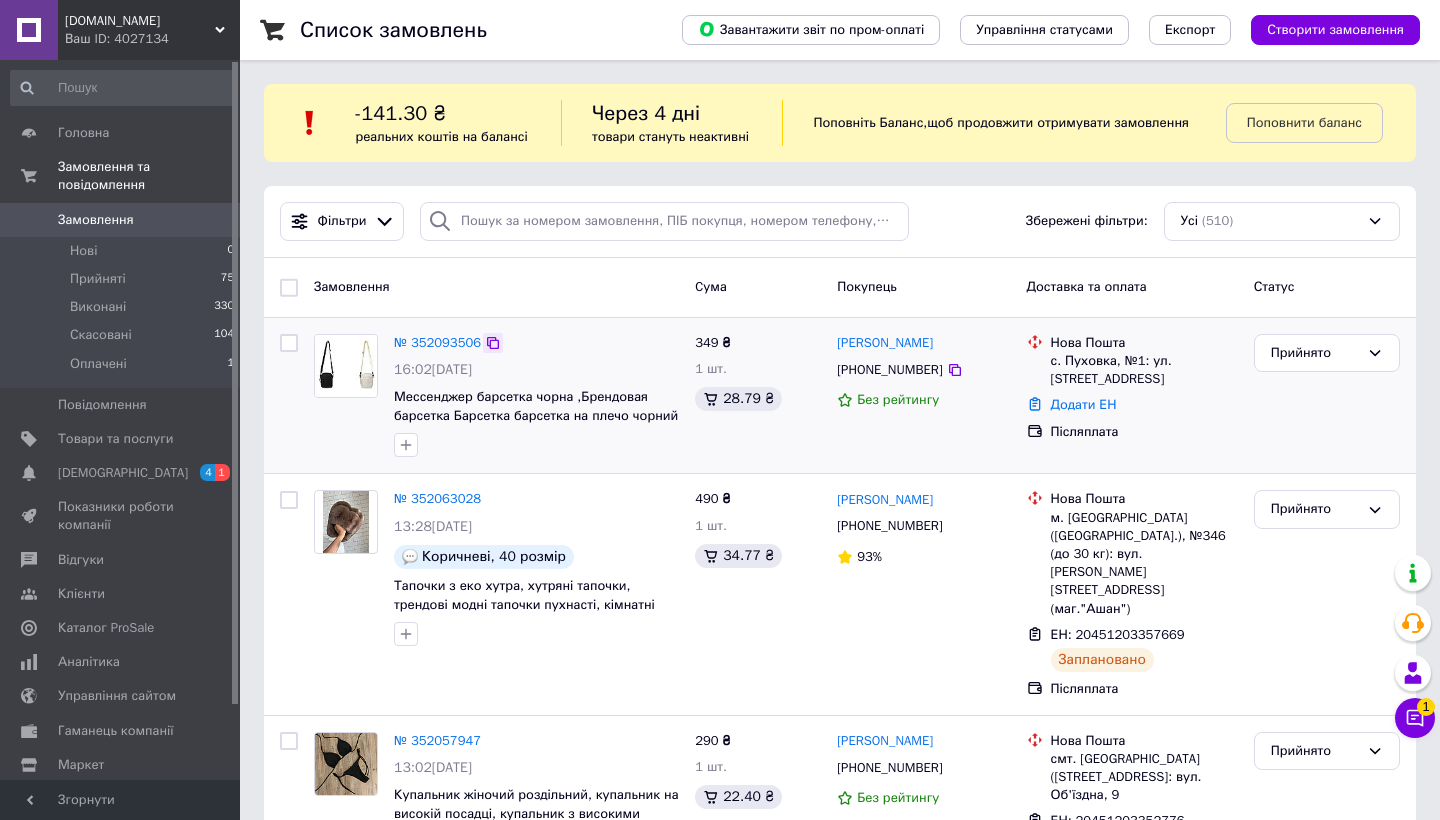 click 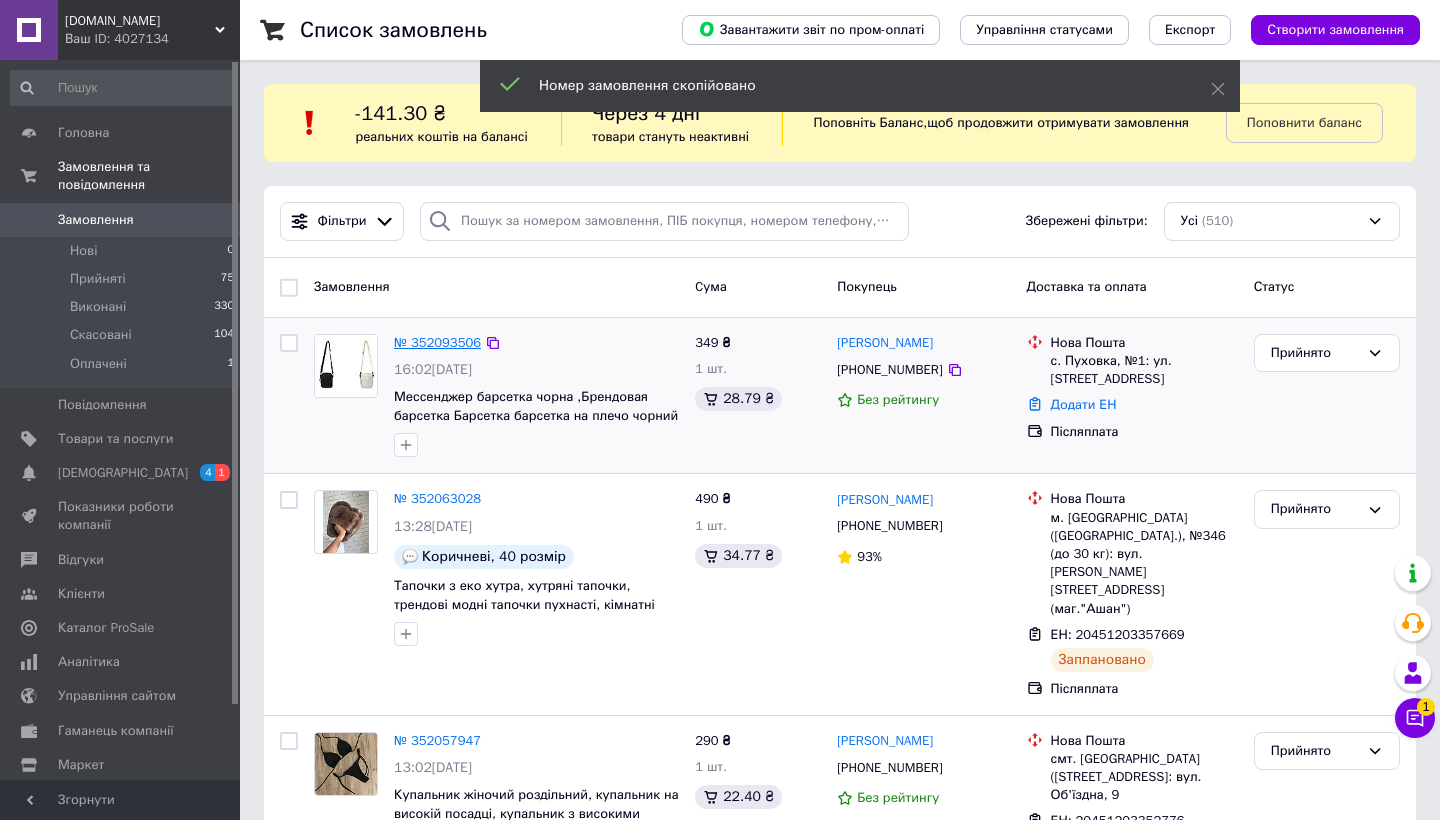 click on "№ 352093506" at bounding box center [437, 342] 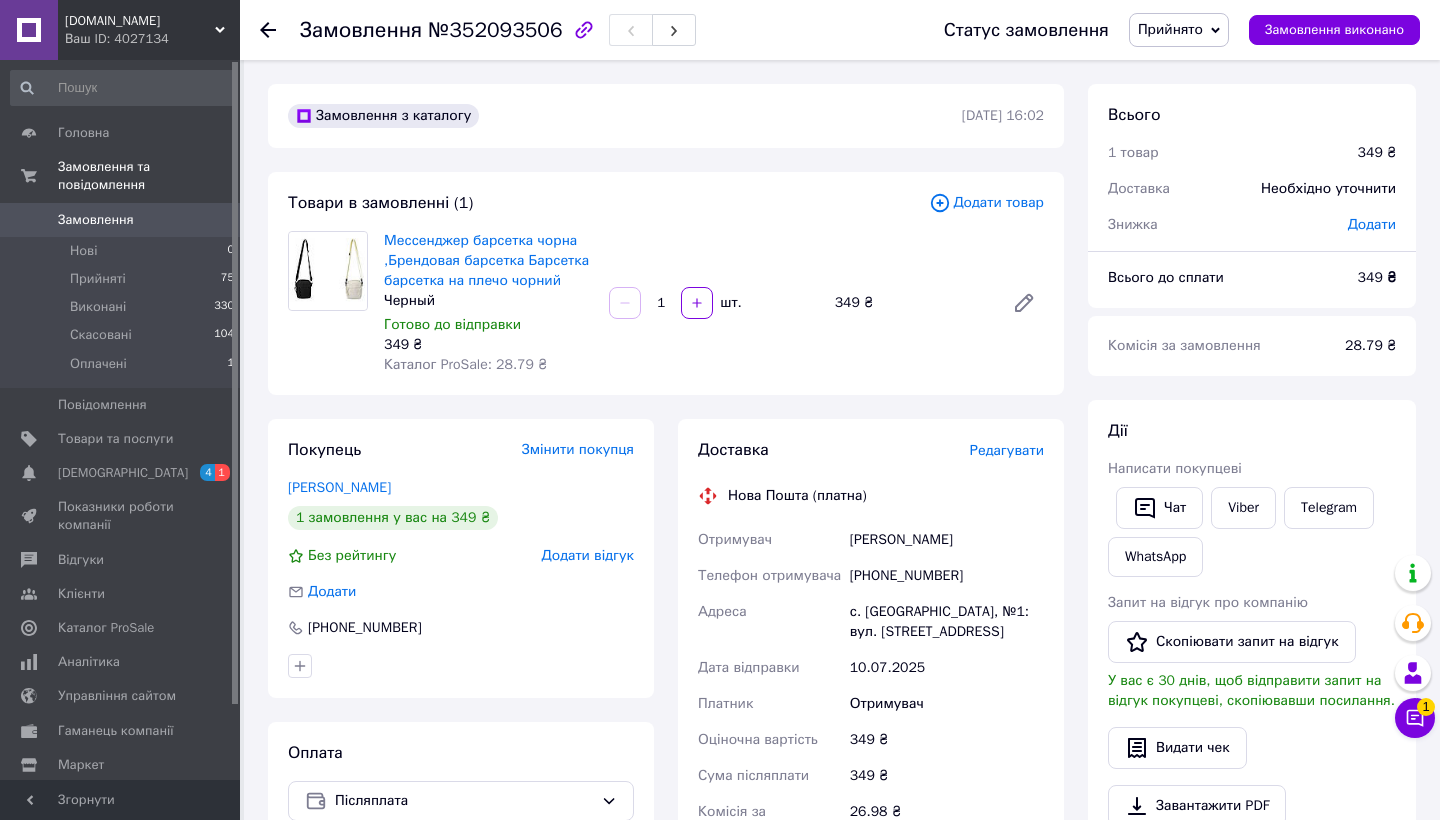 click on "Редагувати" at bounding box center (1007, 450) 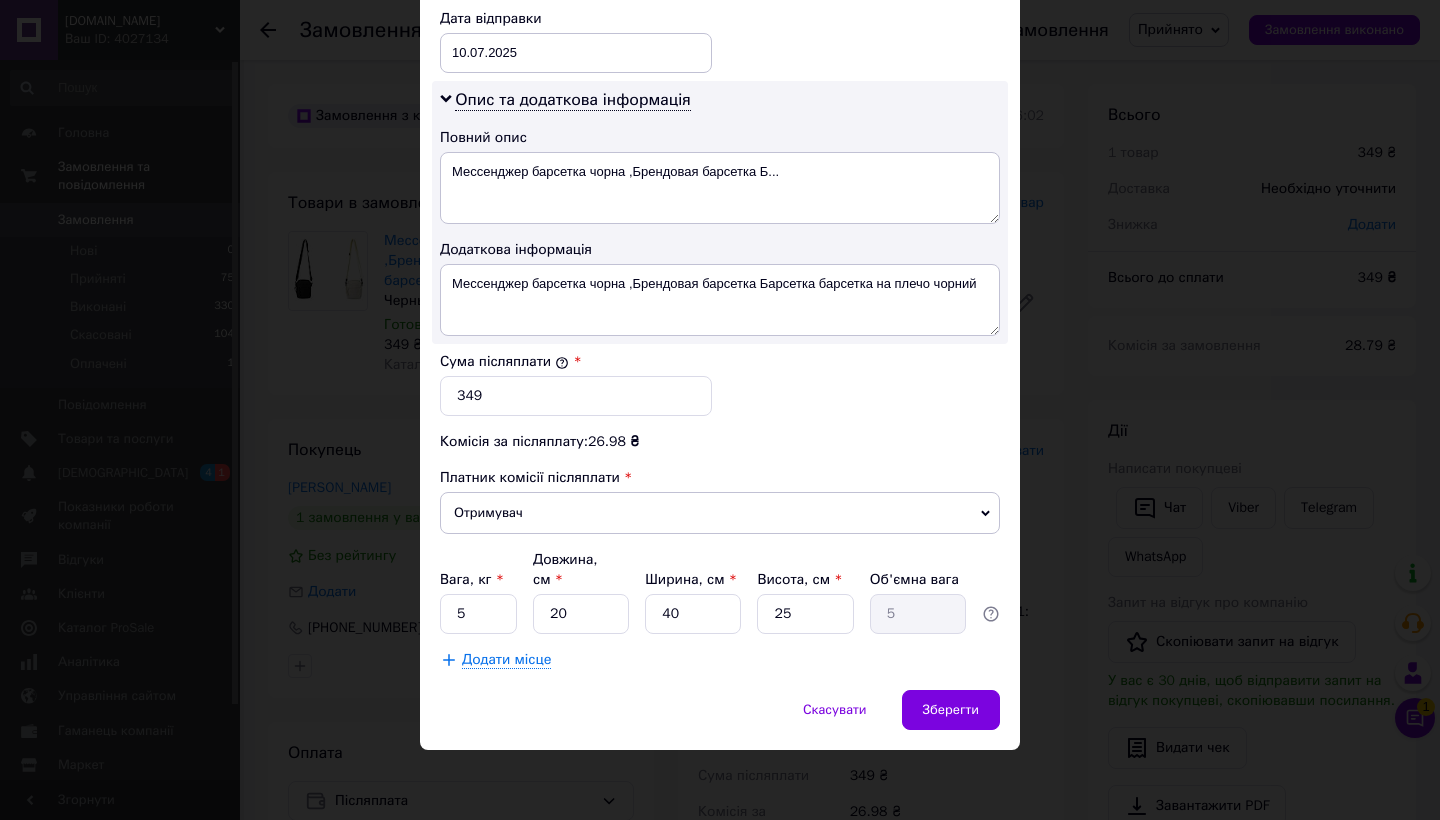 scroll, scrollTop: 949, scrollLeft: 0, axis: vertical 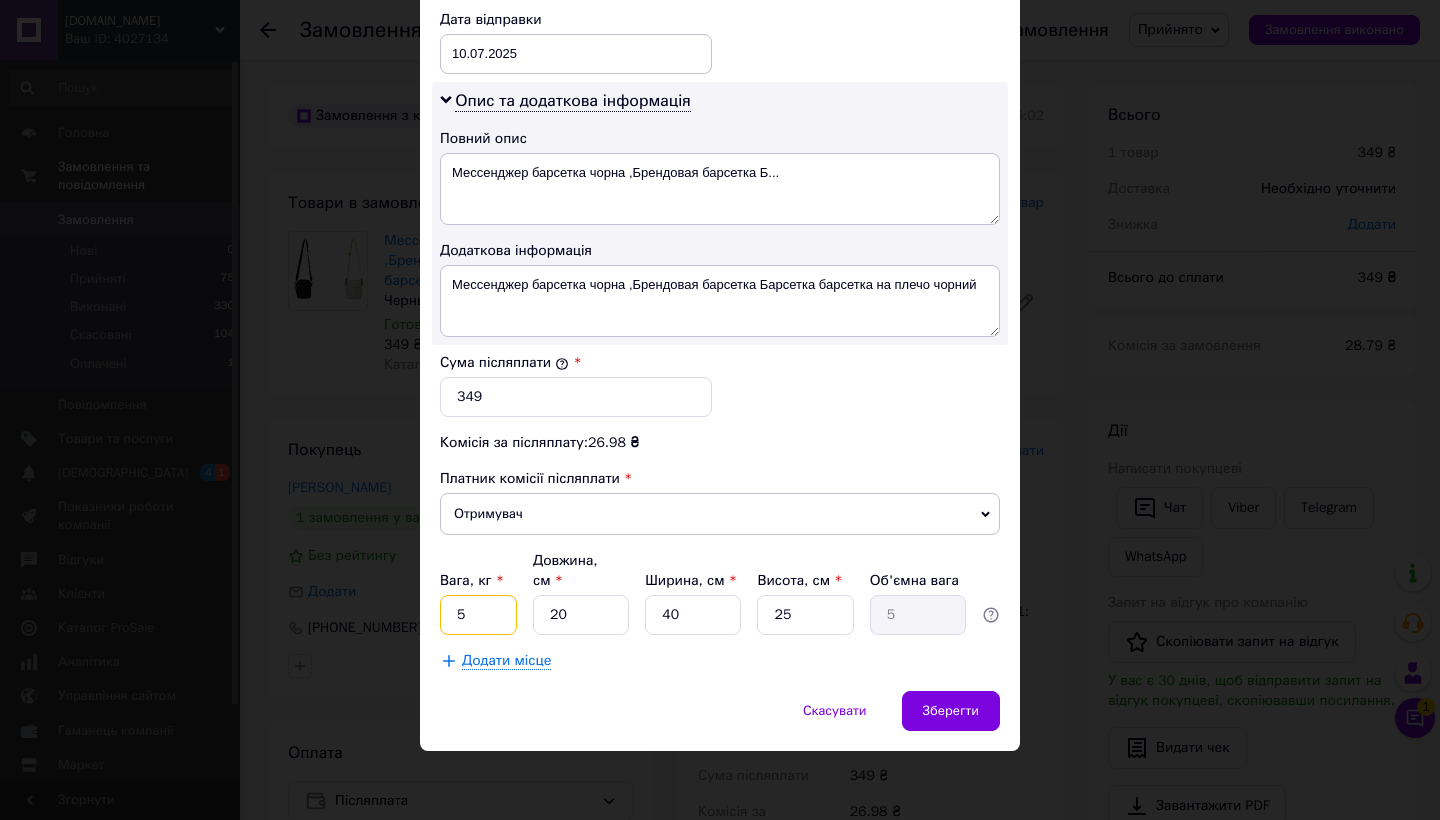 click on "5" at bounding box center [478, 615] 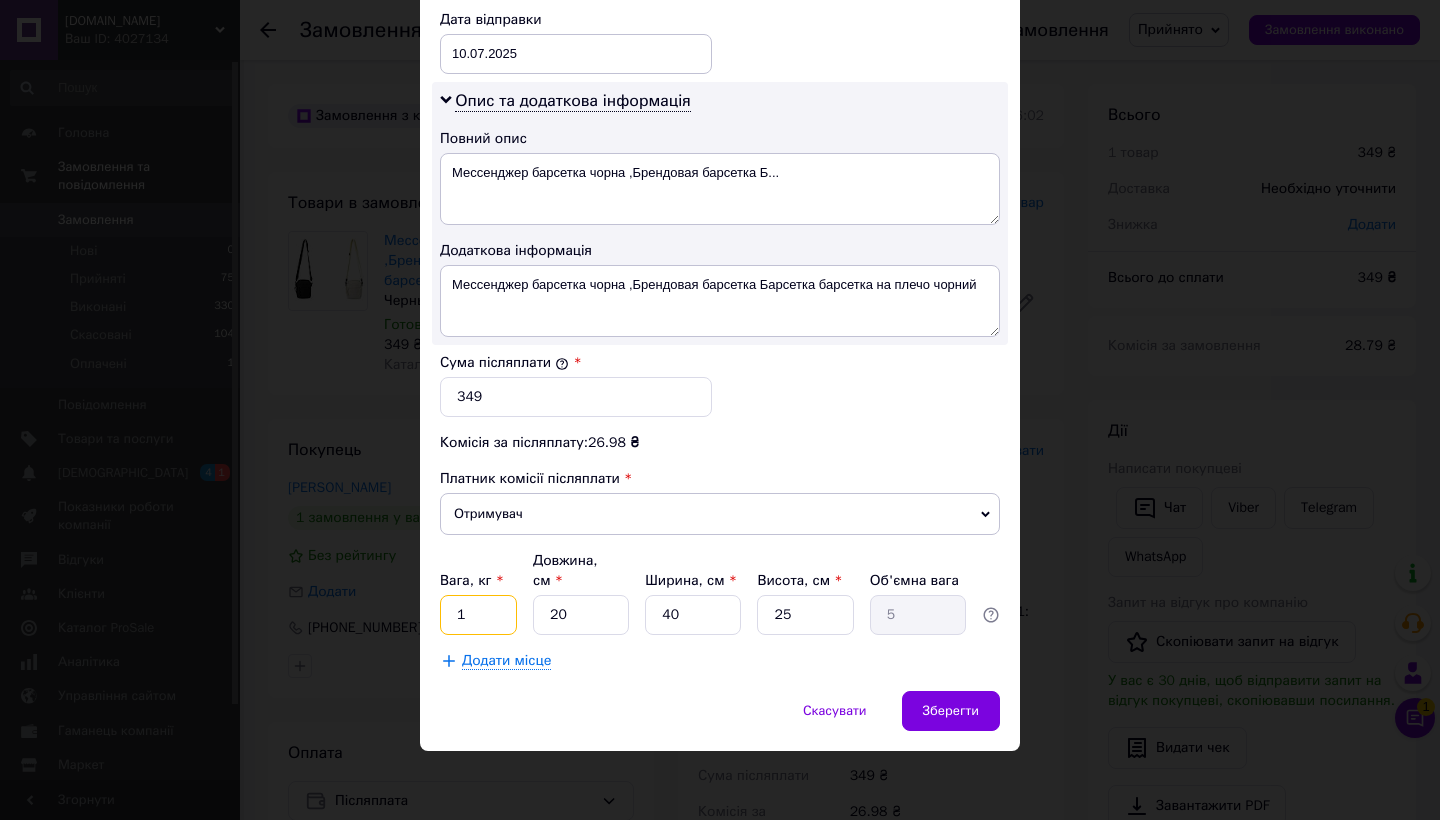 type on "1" 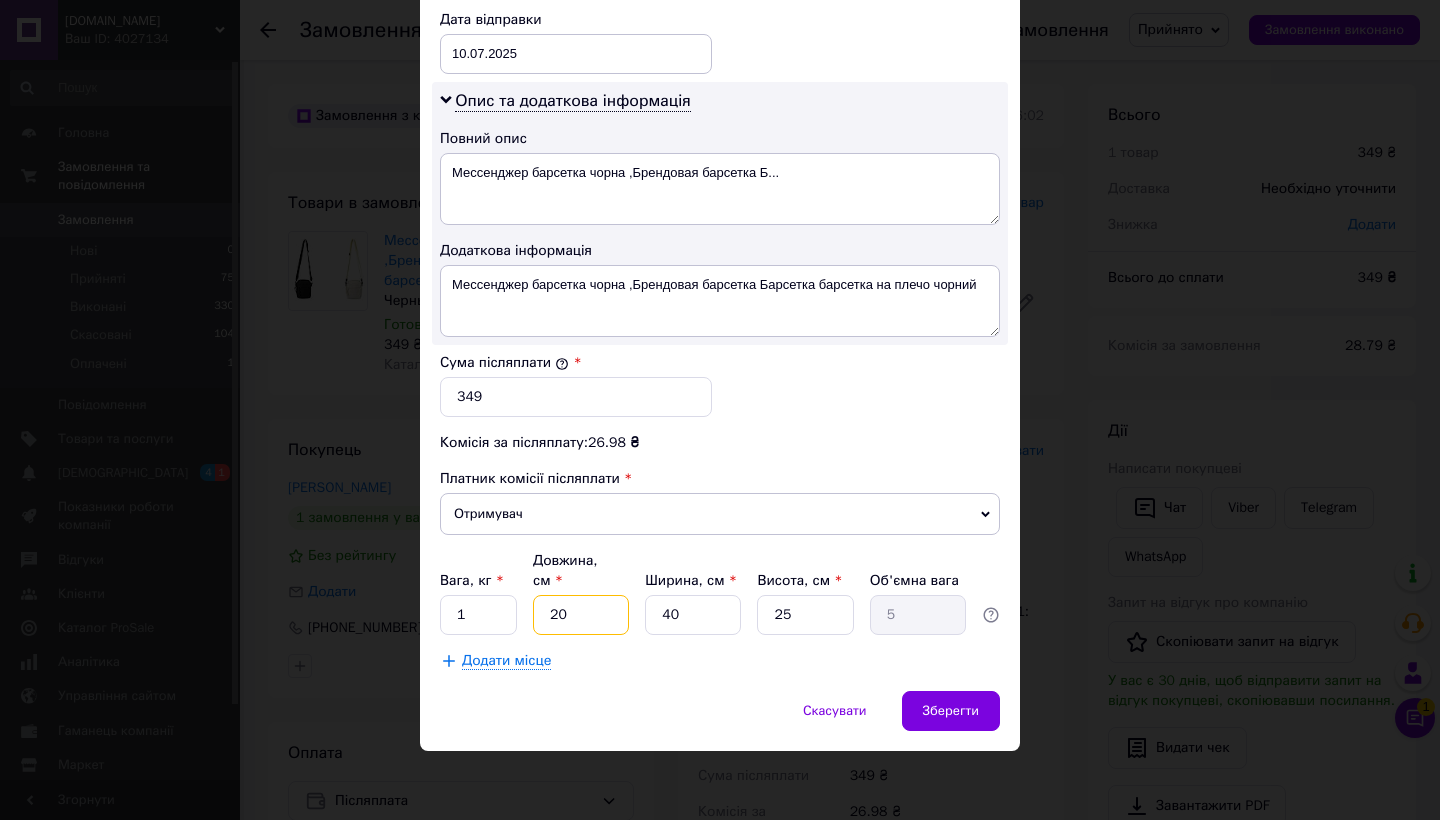 click on "20" at bounding box center (581, 615) 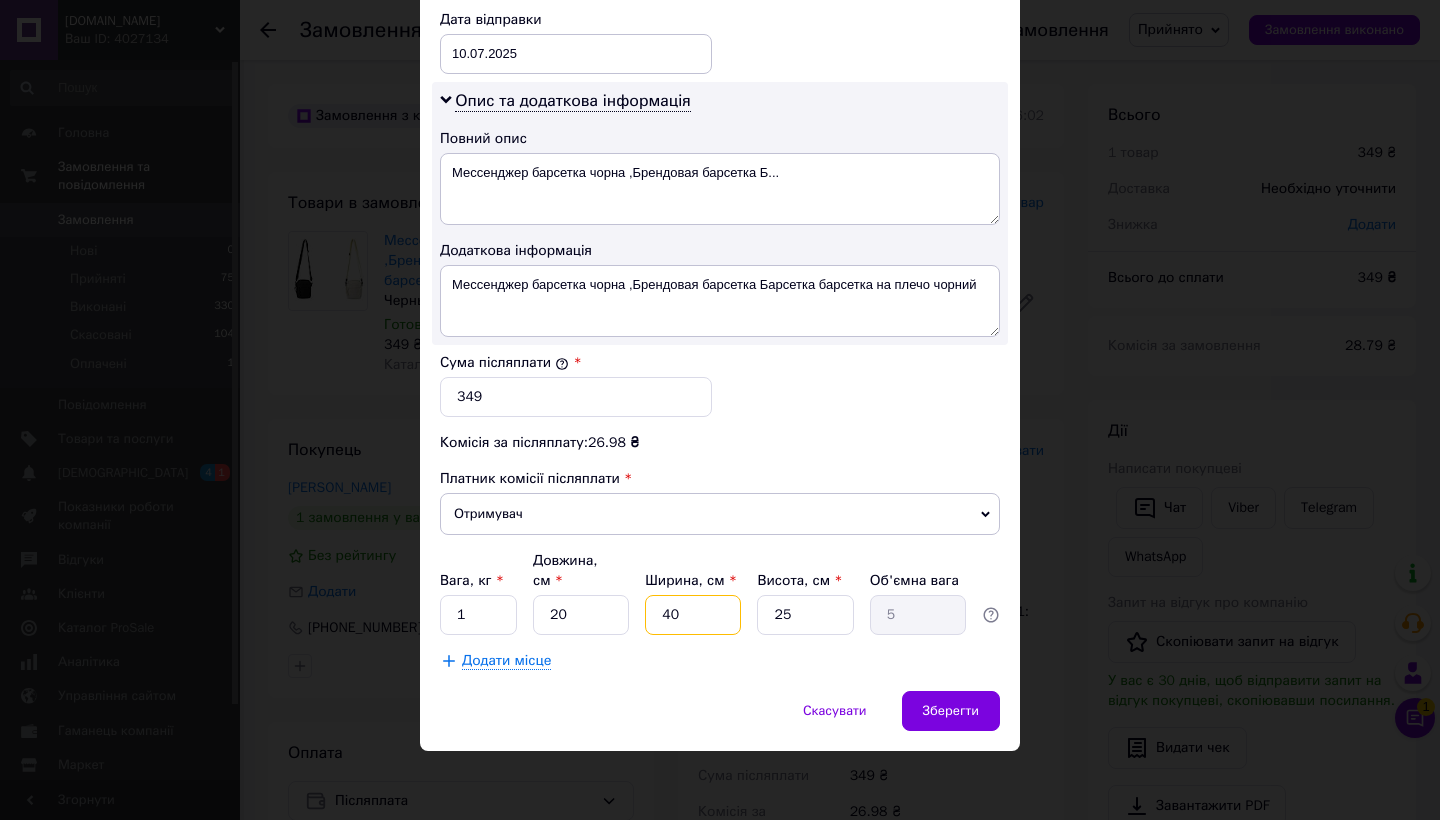 click on "40" at bounding box center (693, 615) 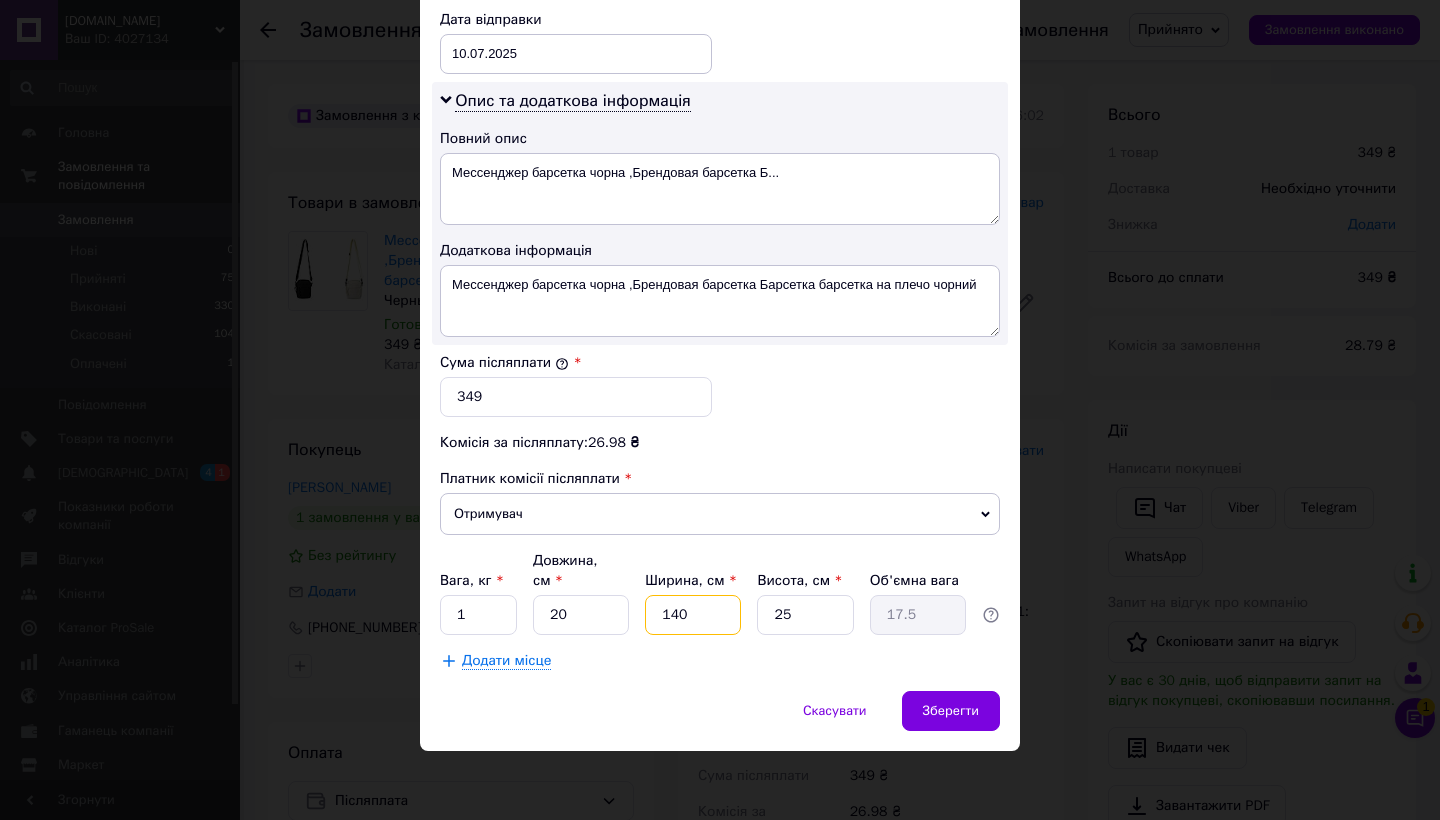 click on "140" at bounding box center [693, 615] 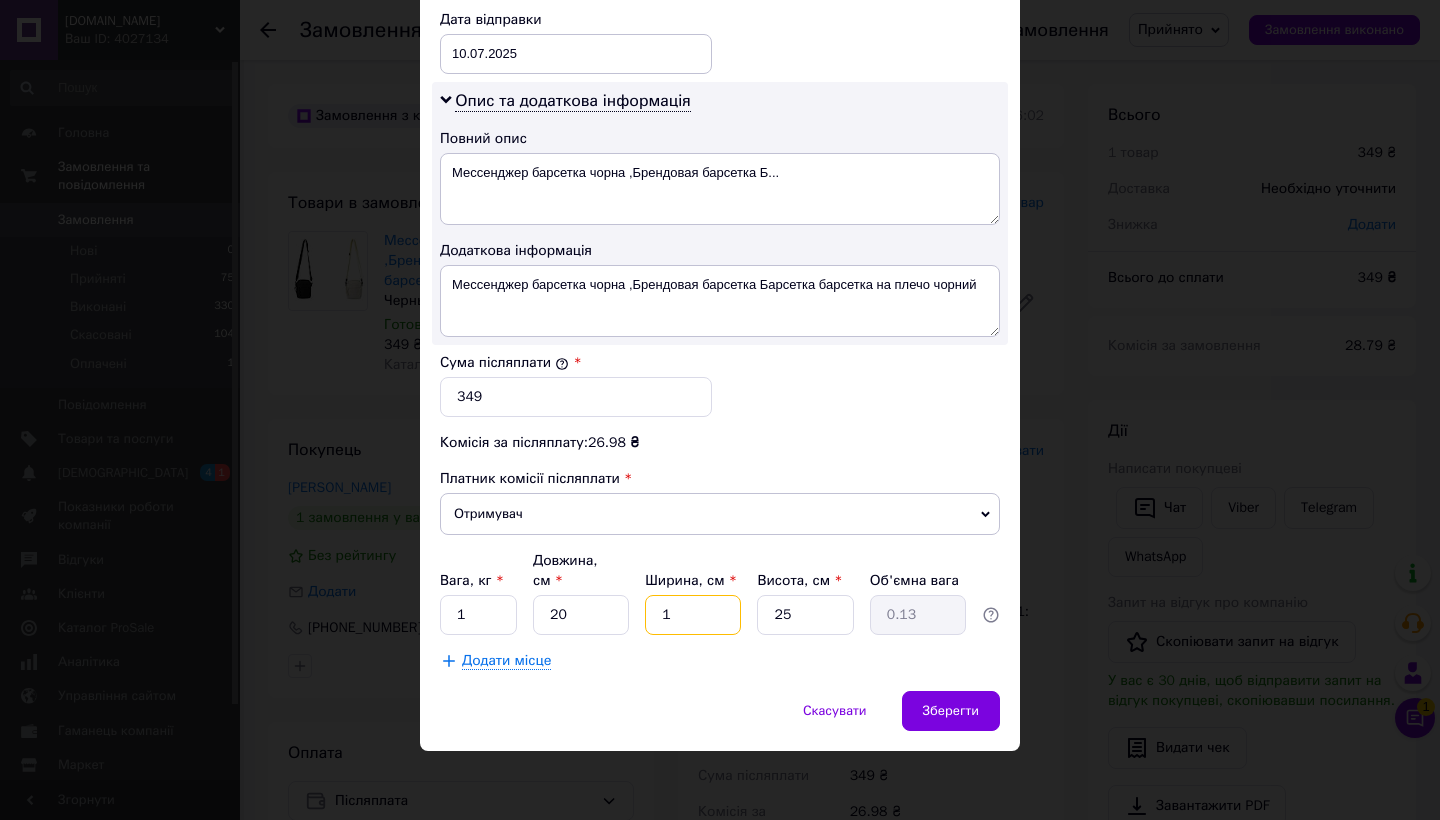 type on "10" 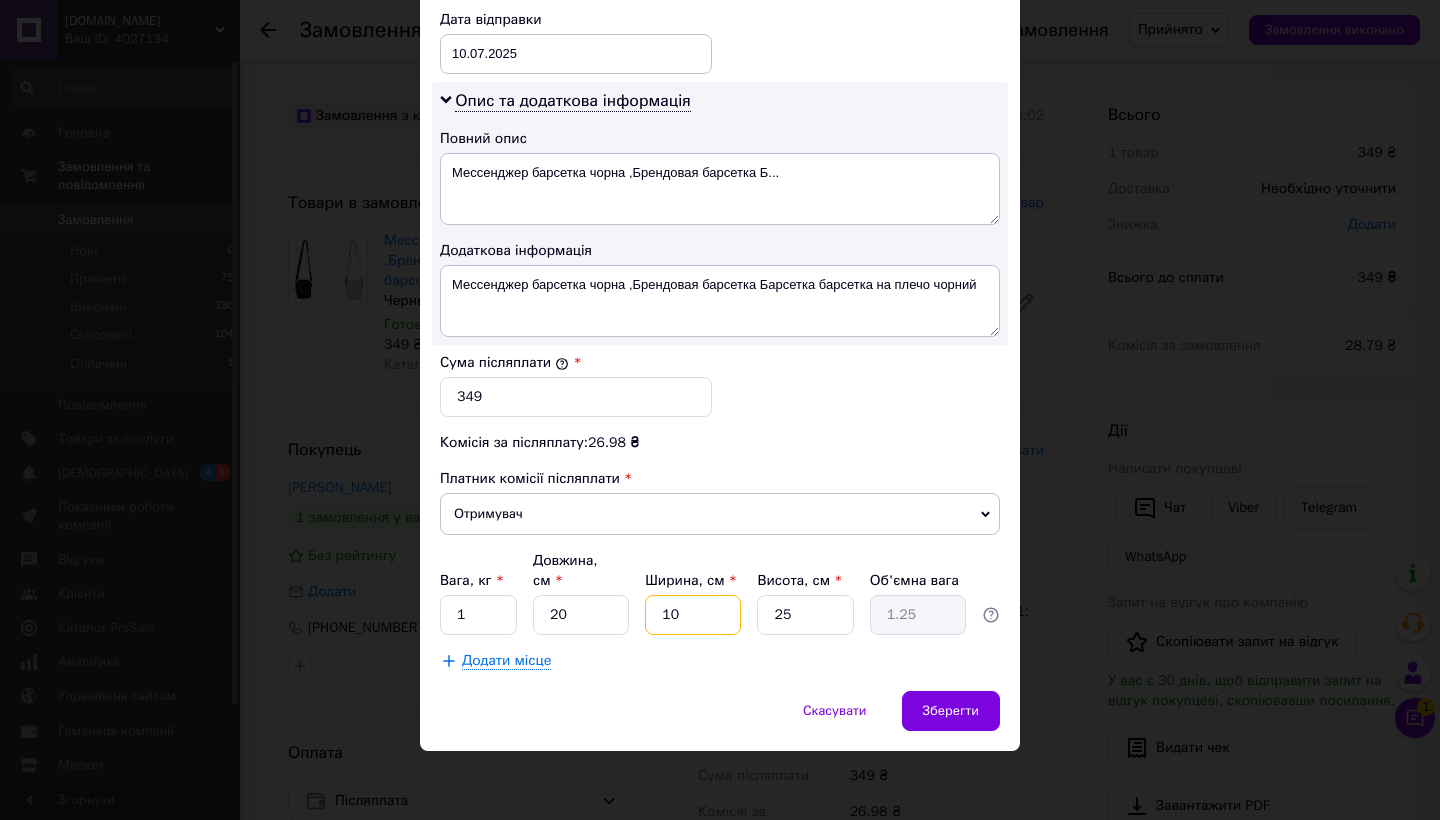 type on "10" 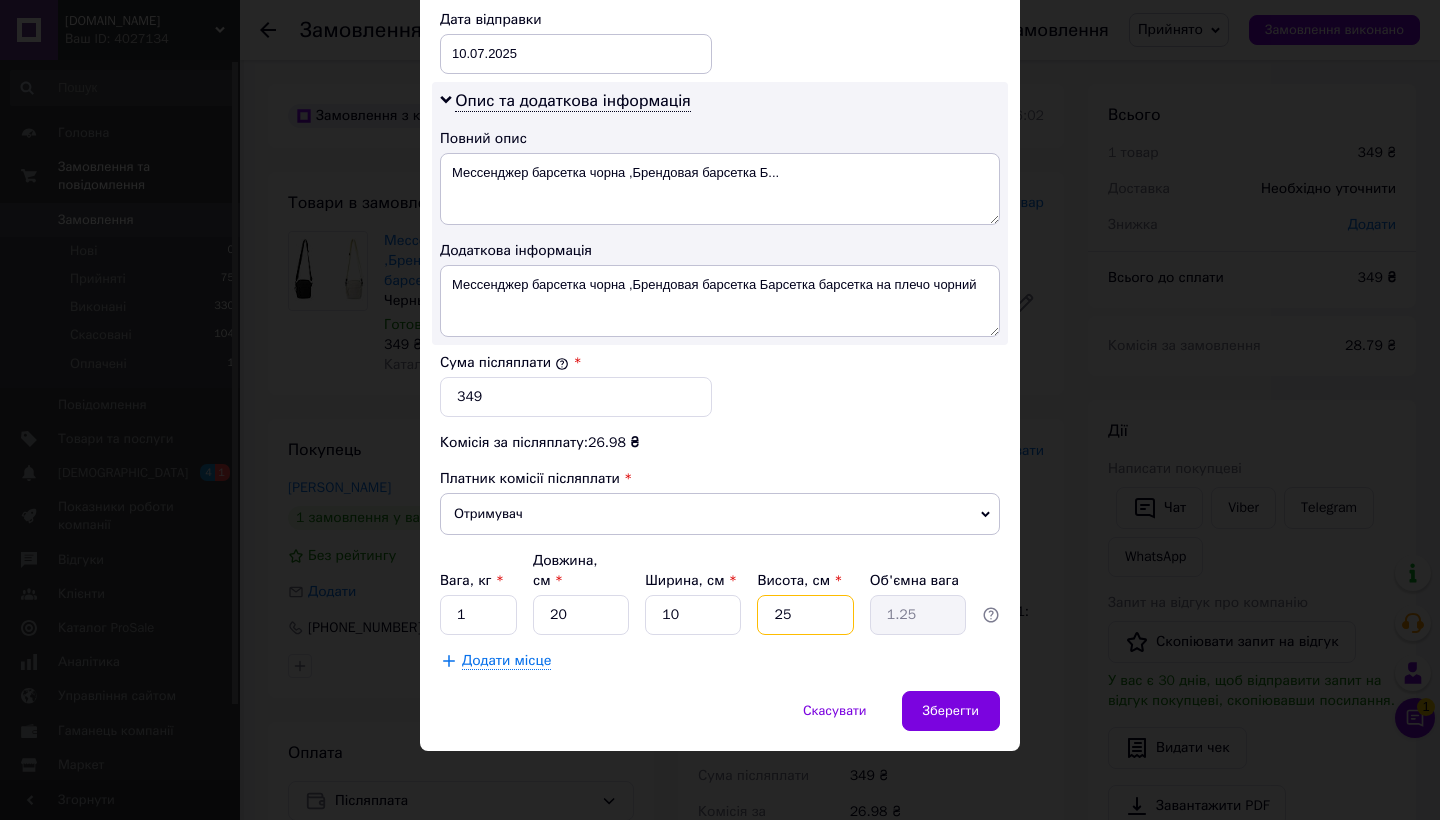 click on "25" at bounding box center (805, 615) 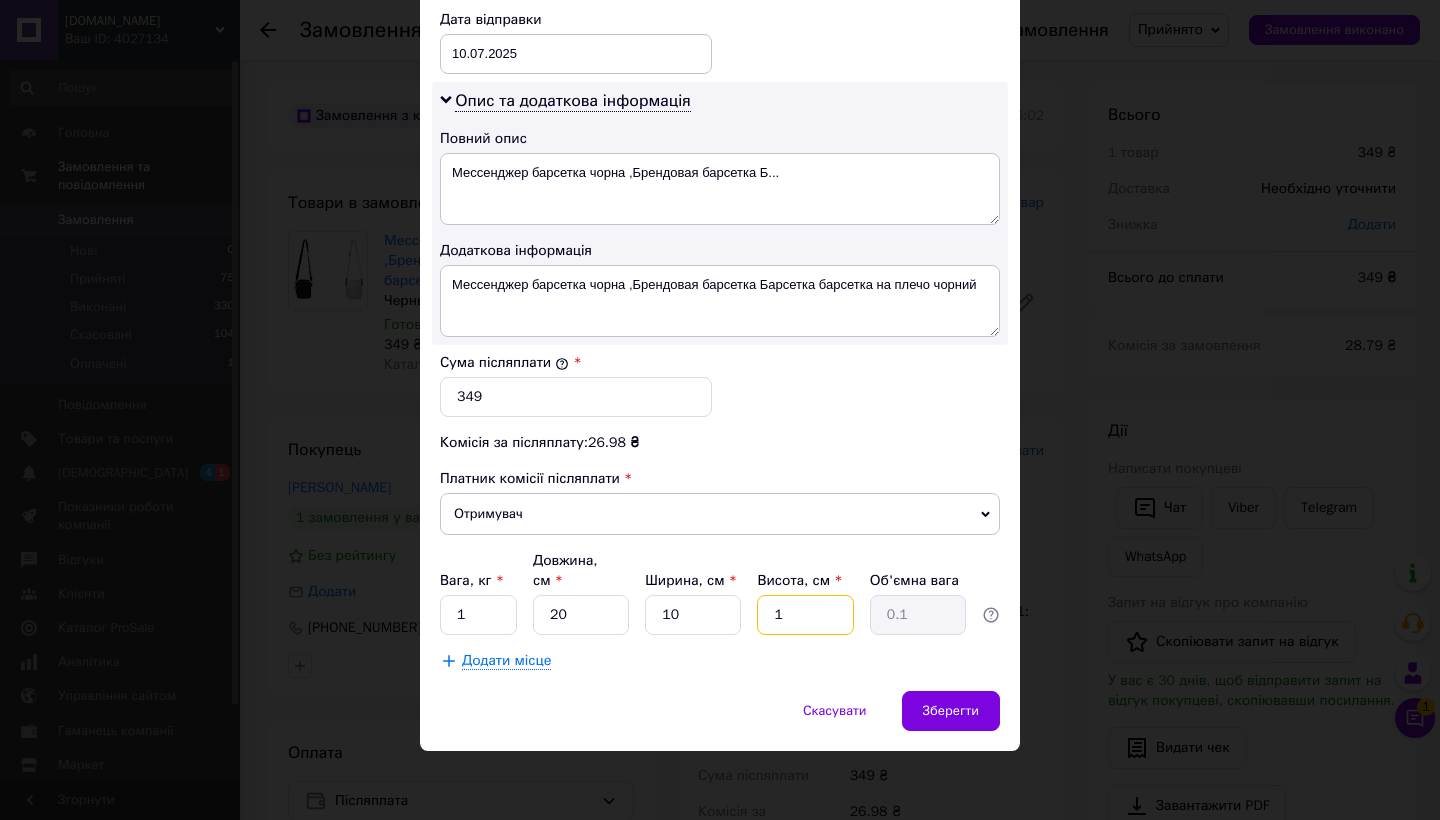 type on "10" 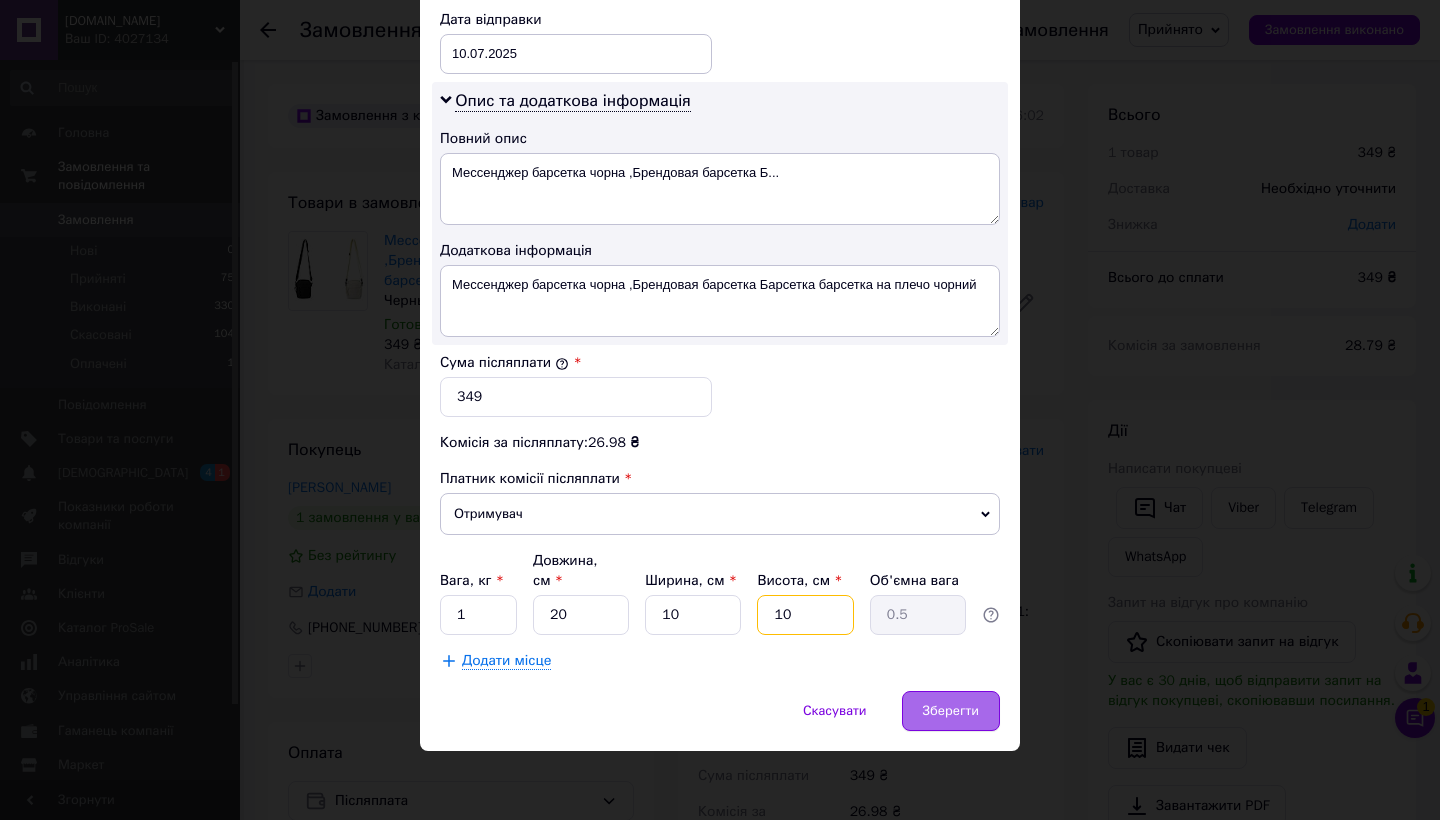 type on "10" 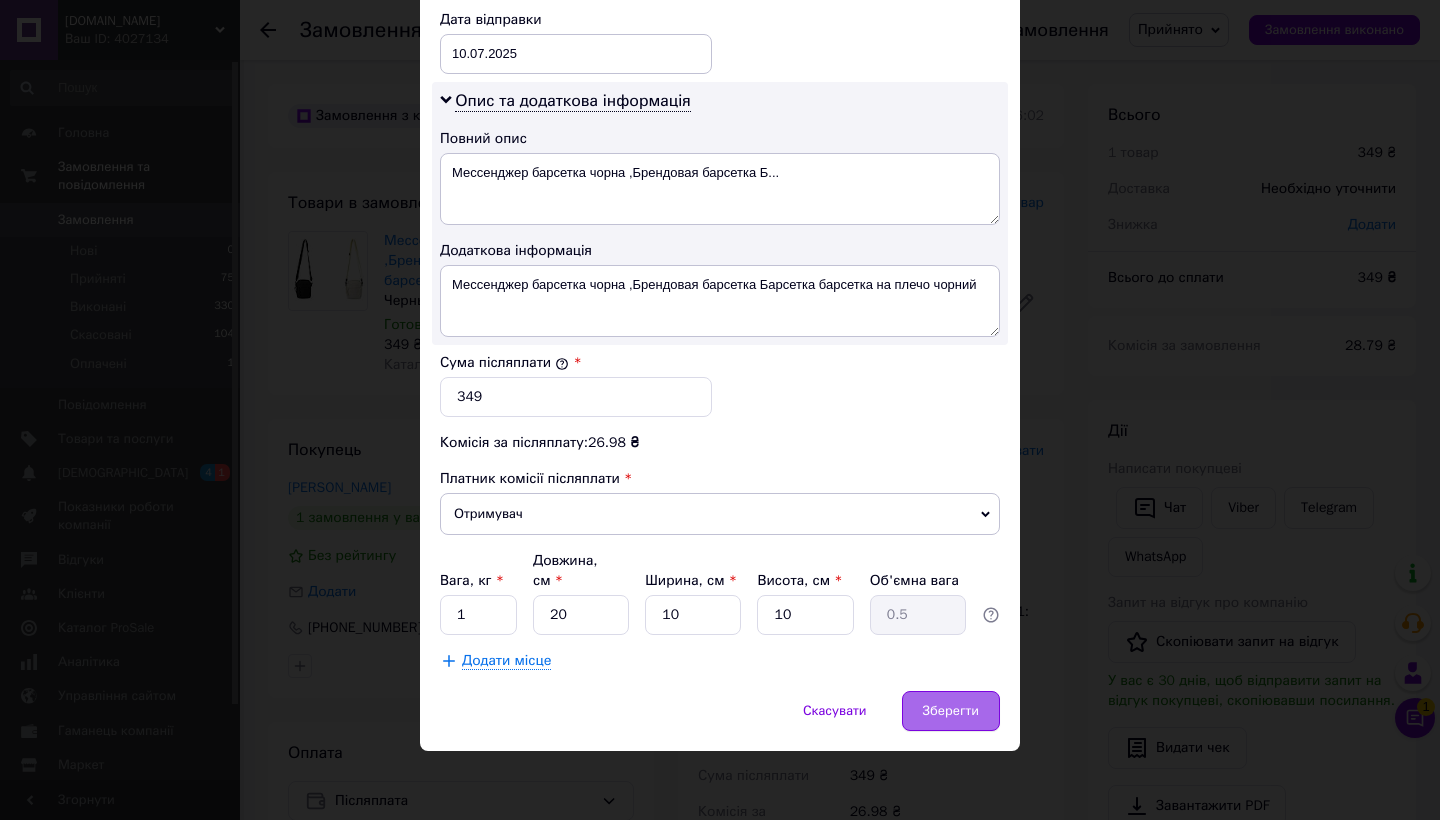 click on "Зберегти" at bounding box center (951, 711) 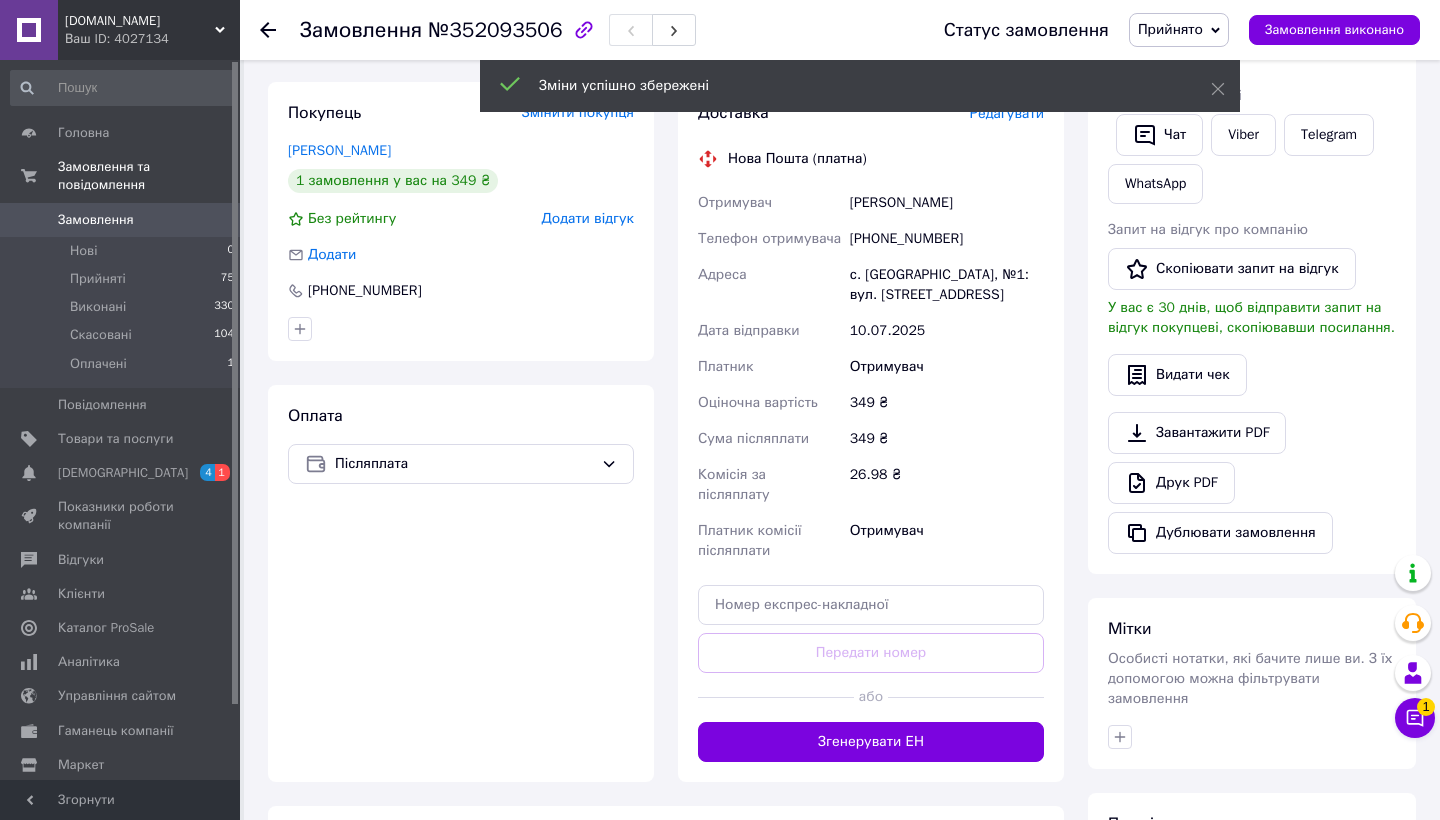scroll, scrollTop: 361, scrollLeft: 0, axis: vertical 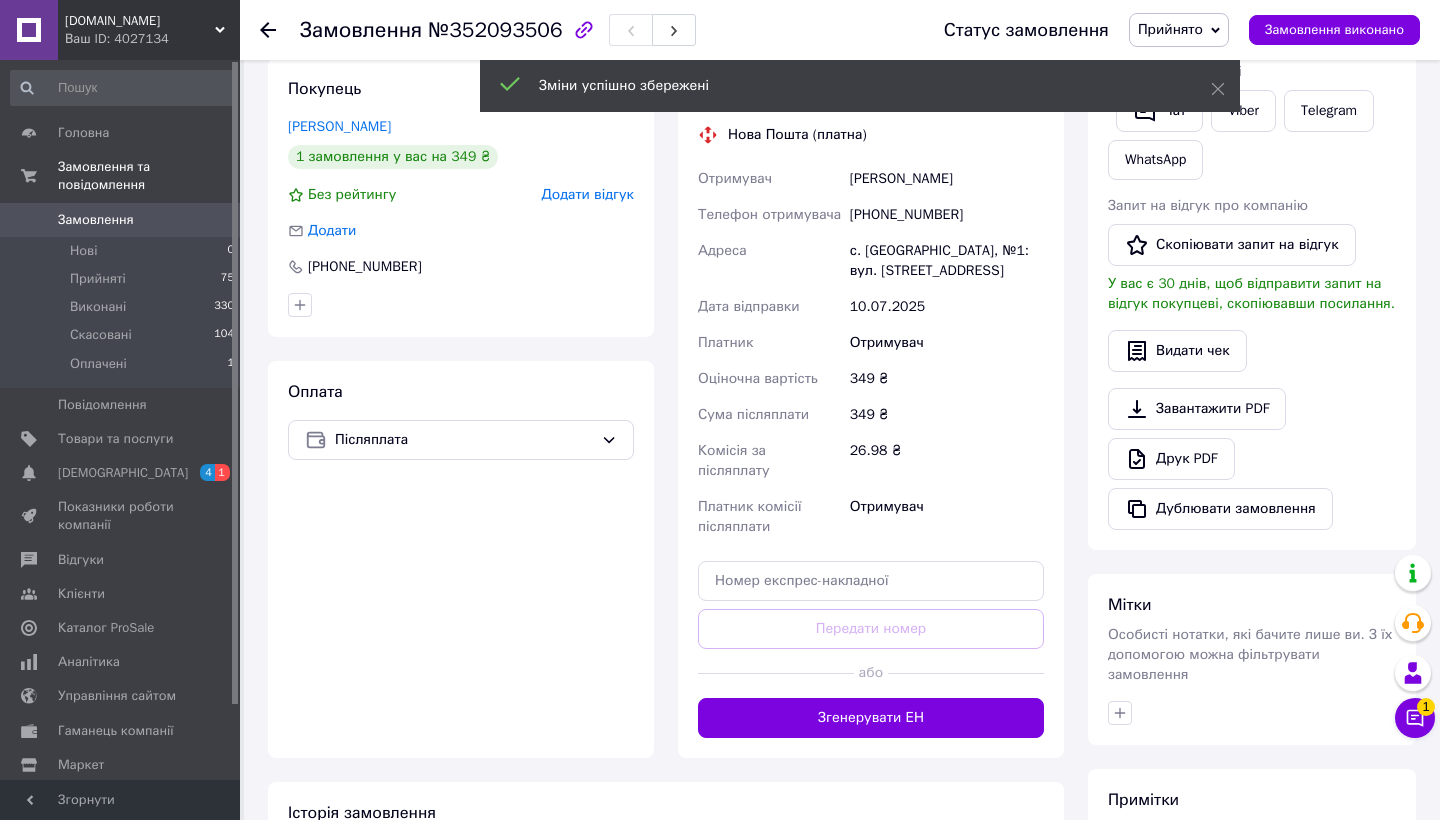 click on "Згенерувати ЕН" at bounding box center (871, 718) 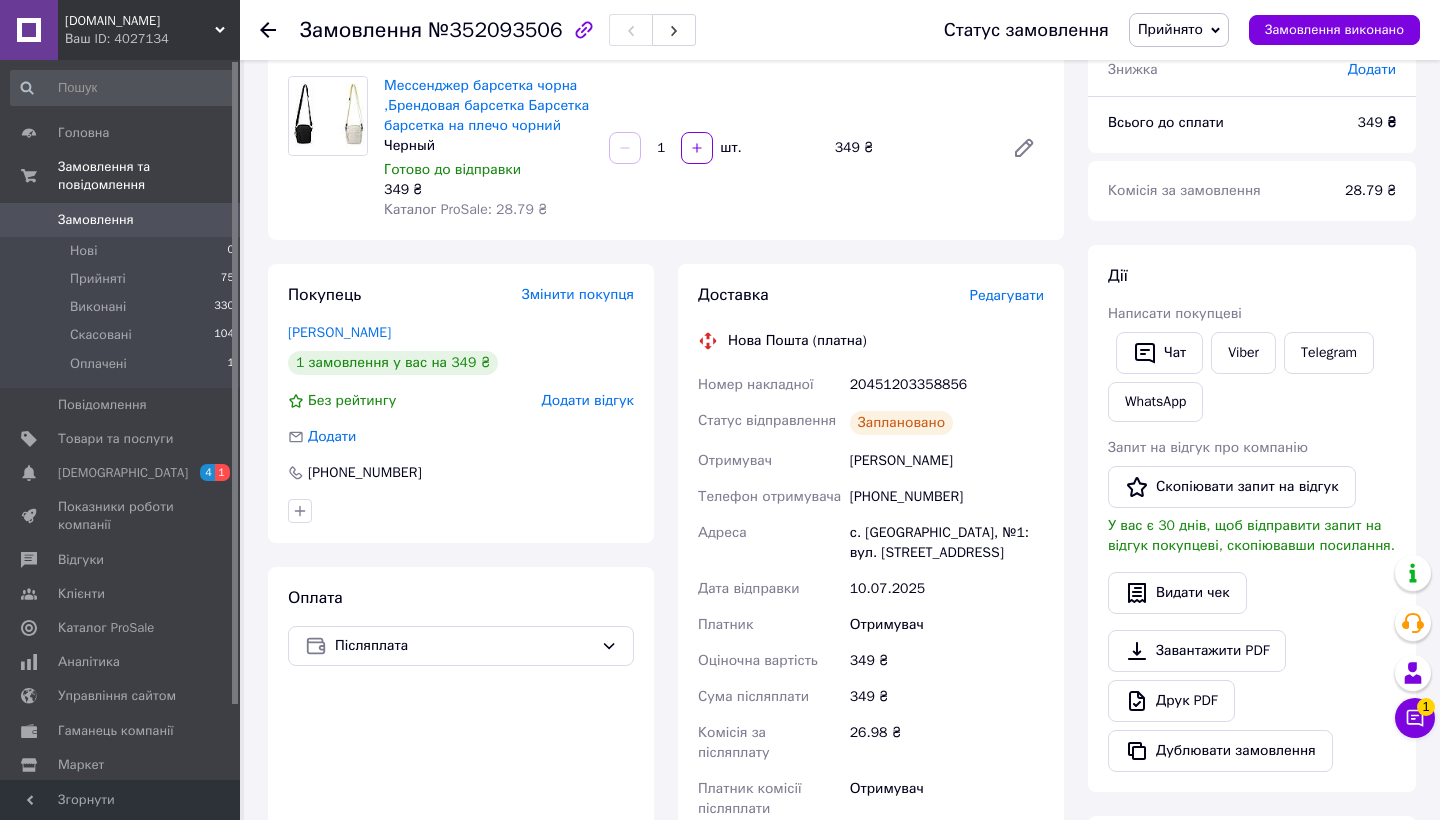 scroll, scrollTop: 110, scrollLeft: 0, axis: vertical 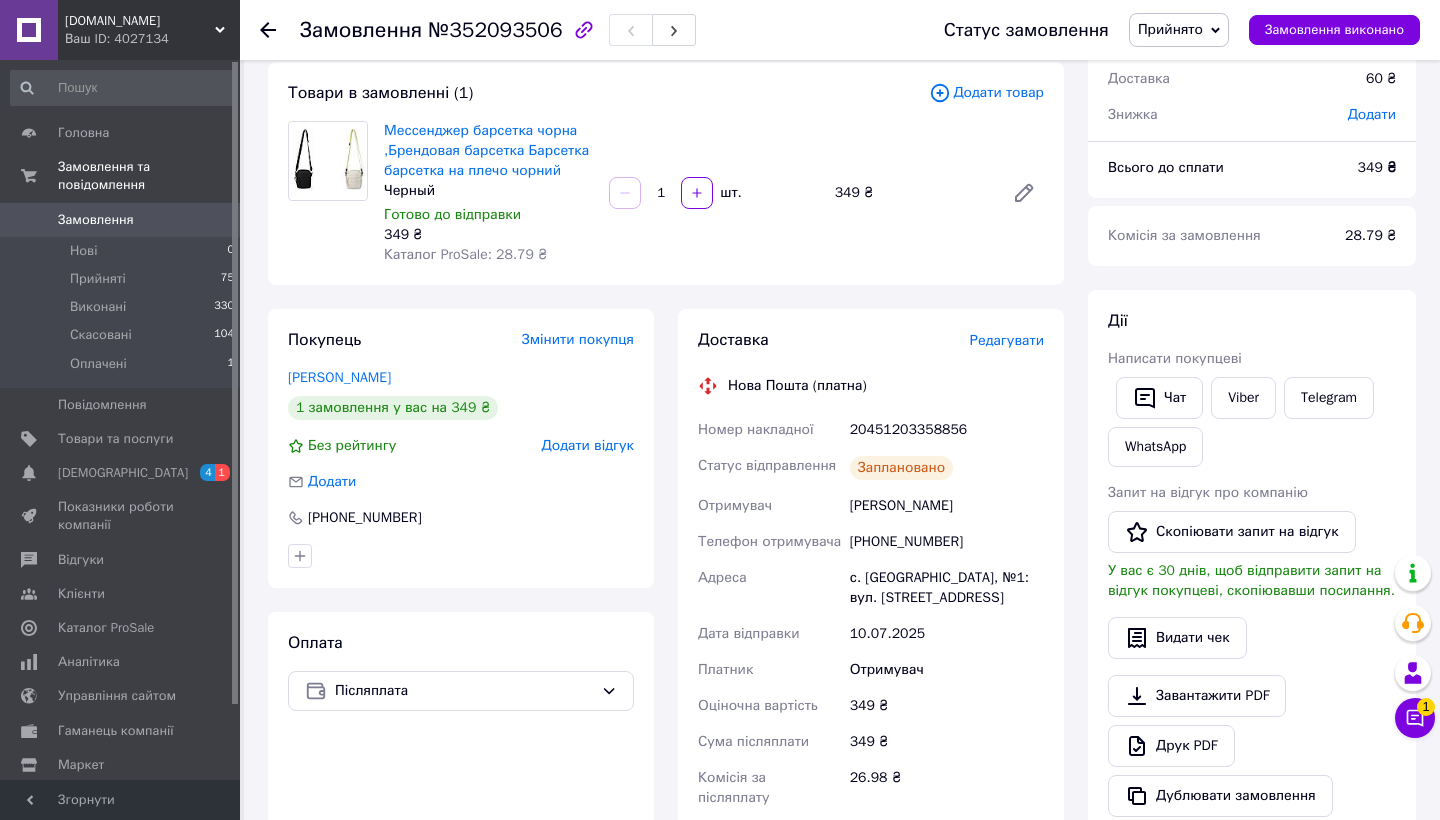 click on "20451203358856" at bounding box center (947, 430) 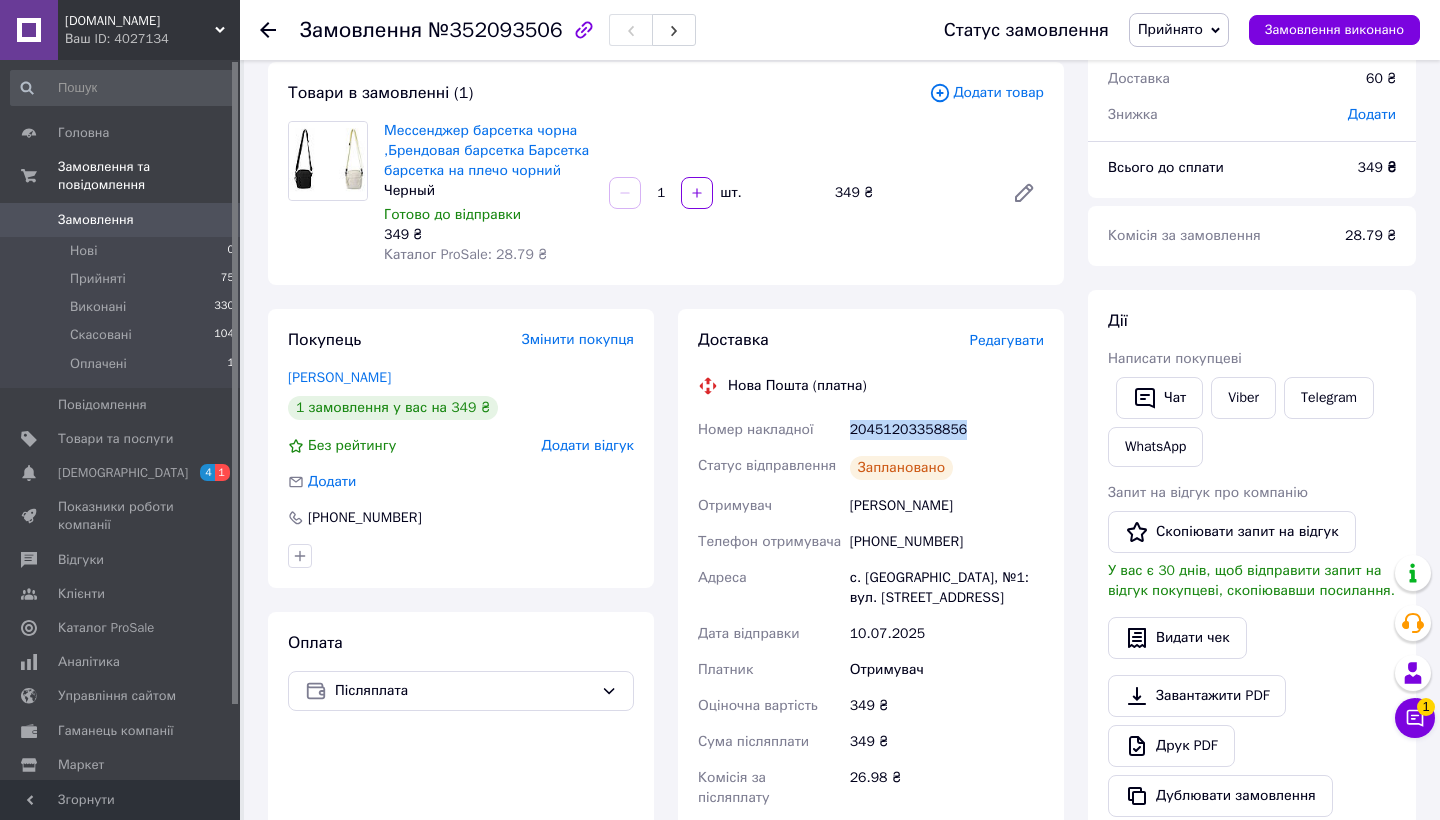 click on "20451203358856" at bounding box center (947, 430) 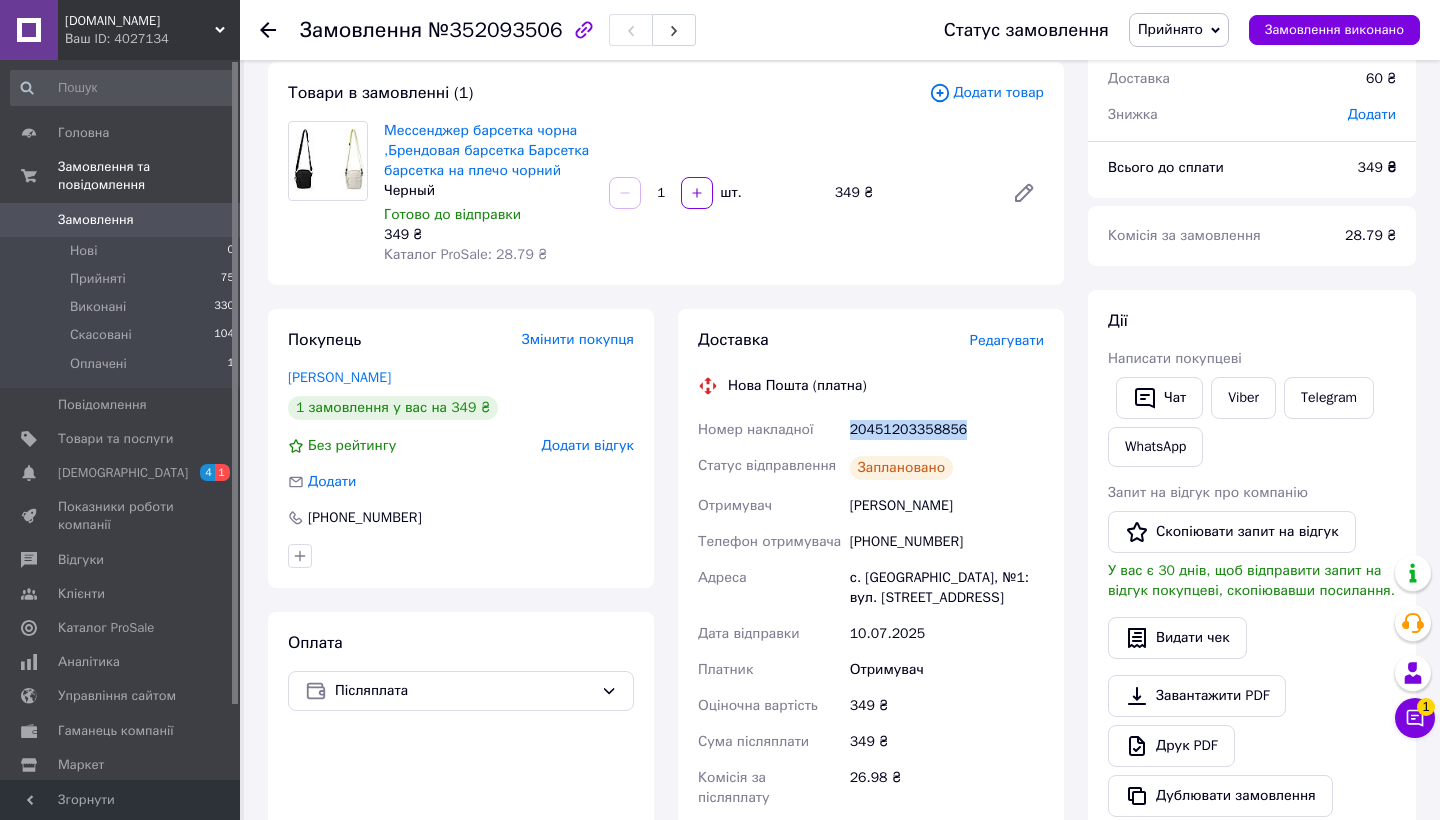 copy on "20451203358856" 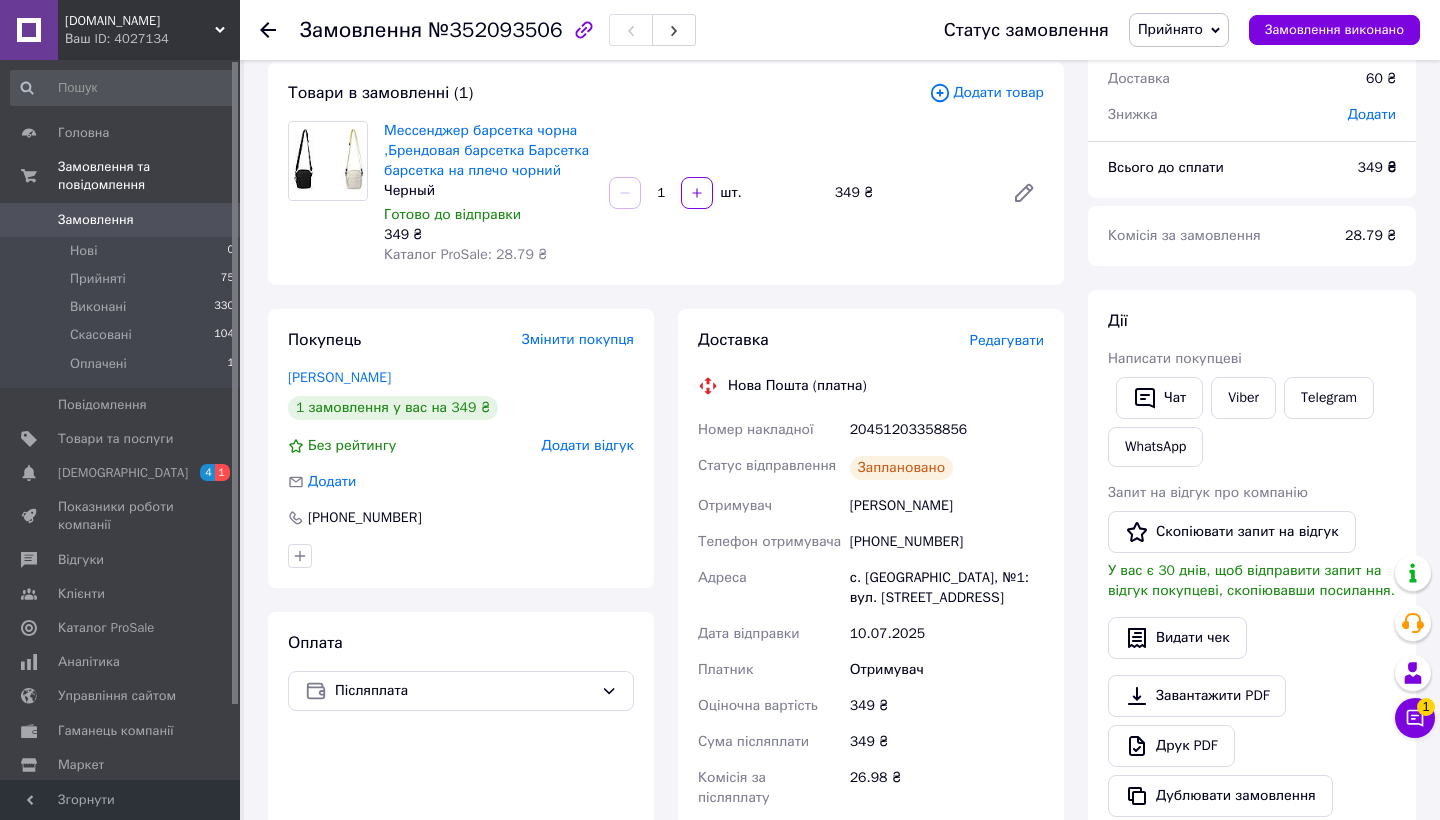 click on "Ваш ID: 4027134" at bounding box center [152, 39] 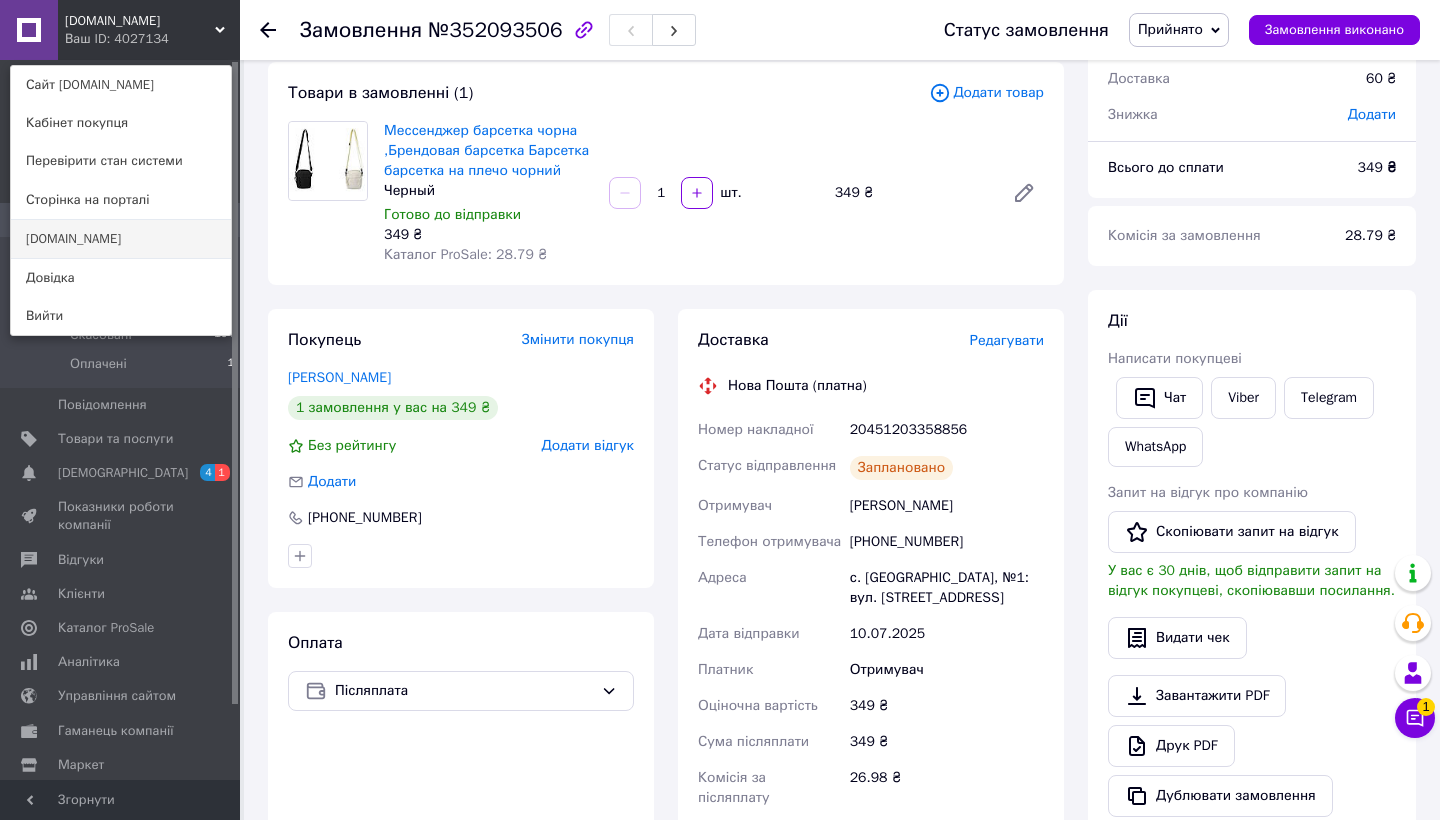 click on "[DOMAIN_NAME]" at bounding box center [121, 239] 